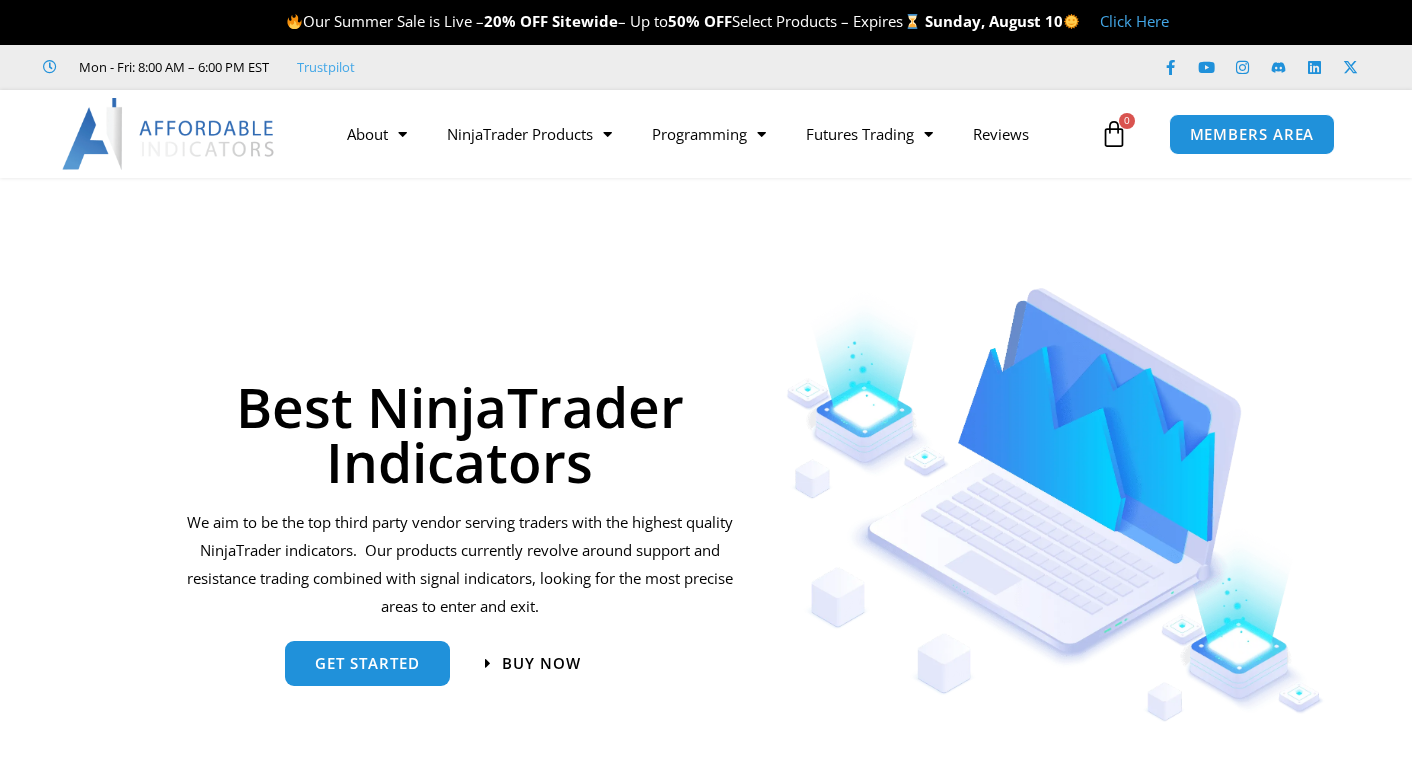 scroll, scrollTop: 0, scrollLeft: 0, axis: both 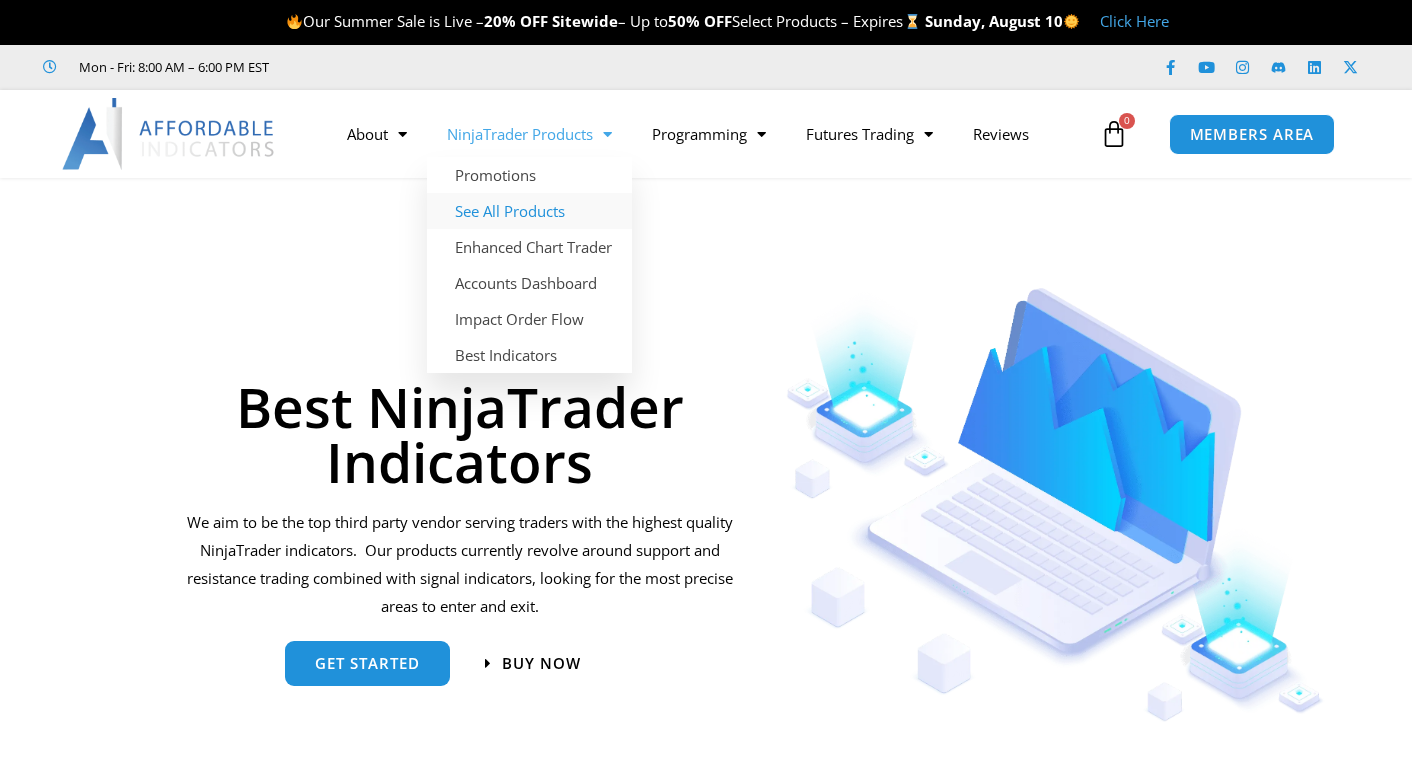click on "See All Products" 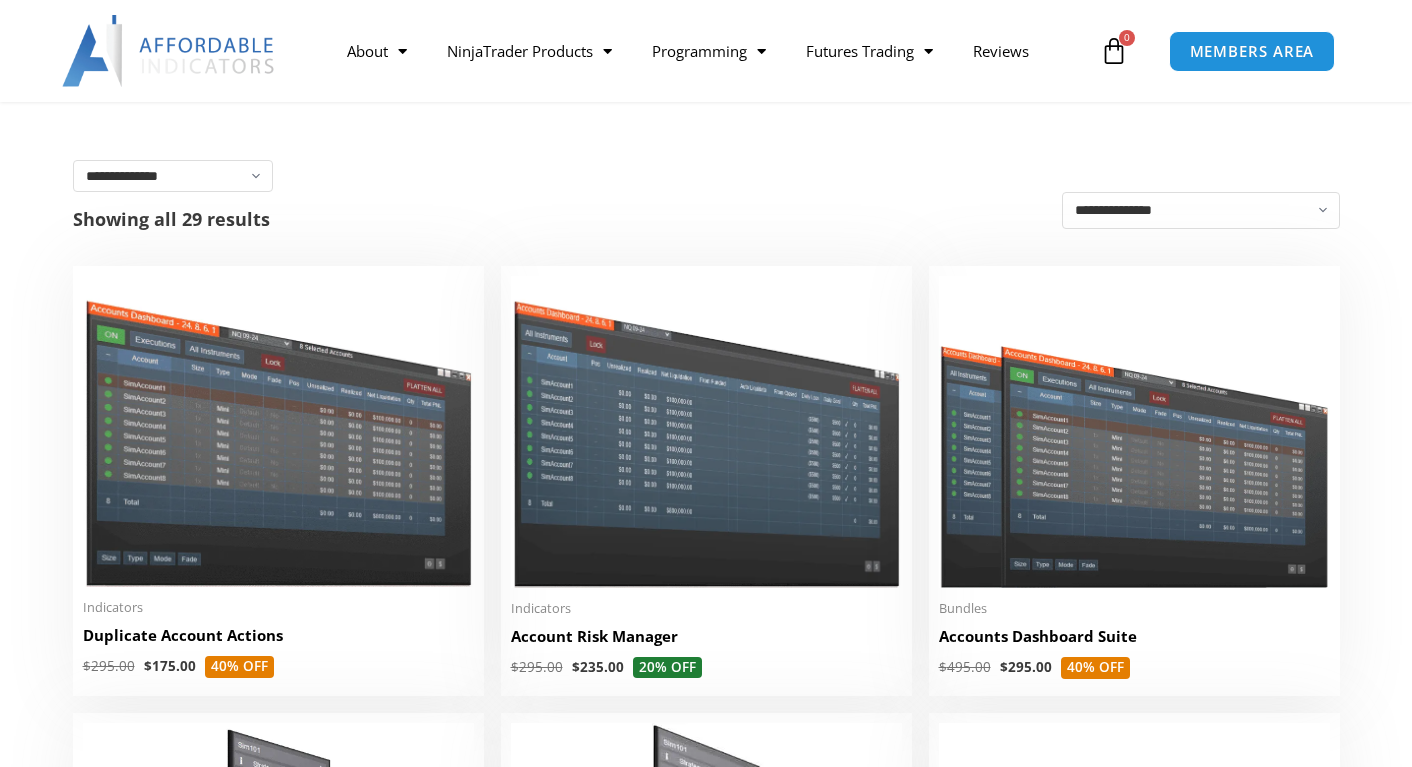 scroll, scrollTop: 0, scrollLeft: 0, axis: both 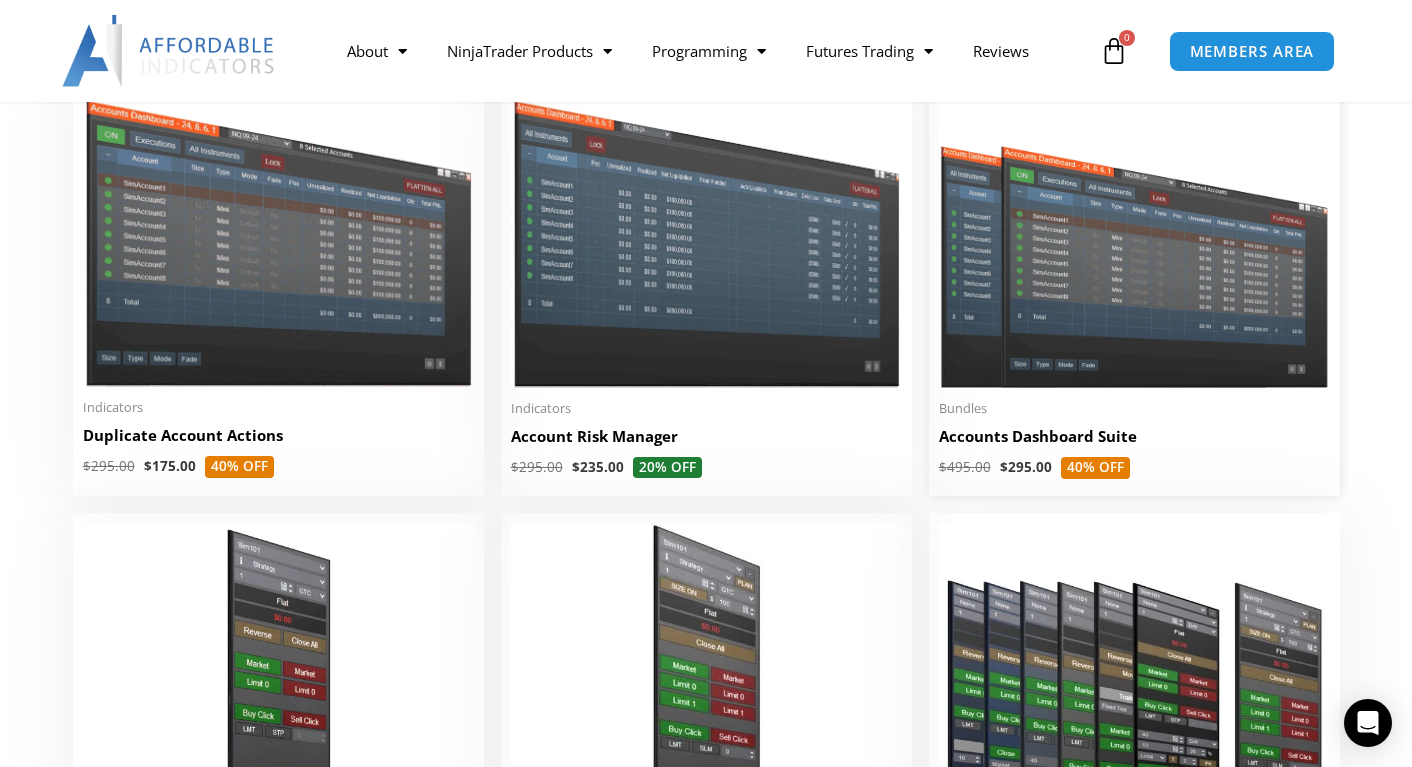 click at bounding box center [1134, 232] 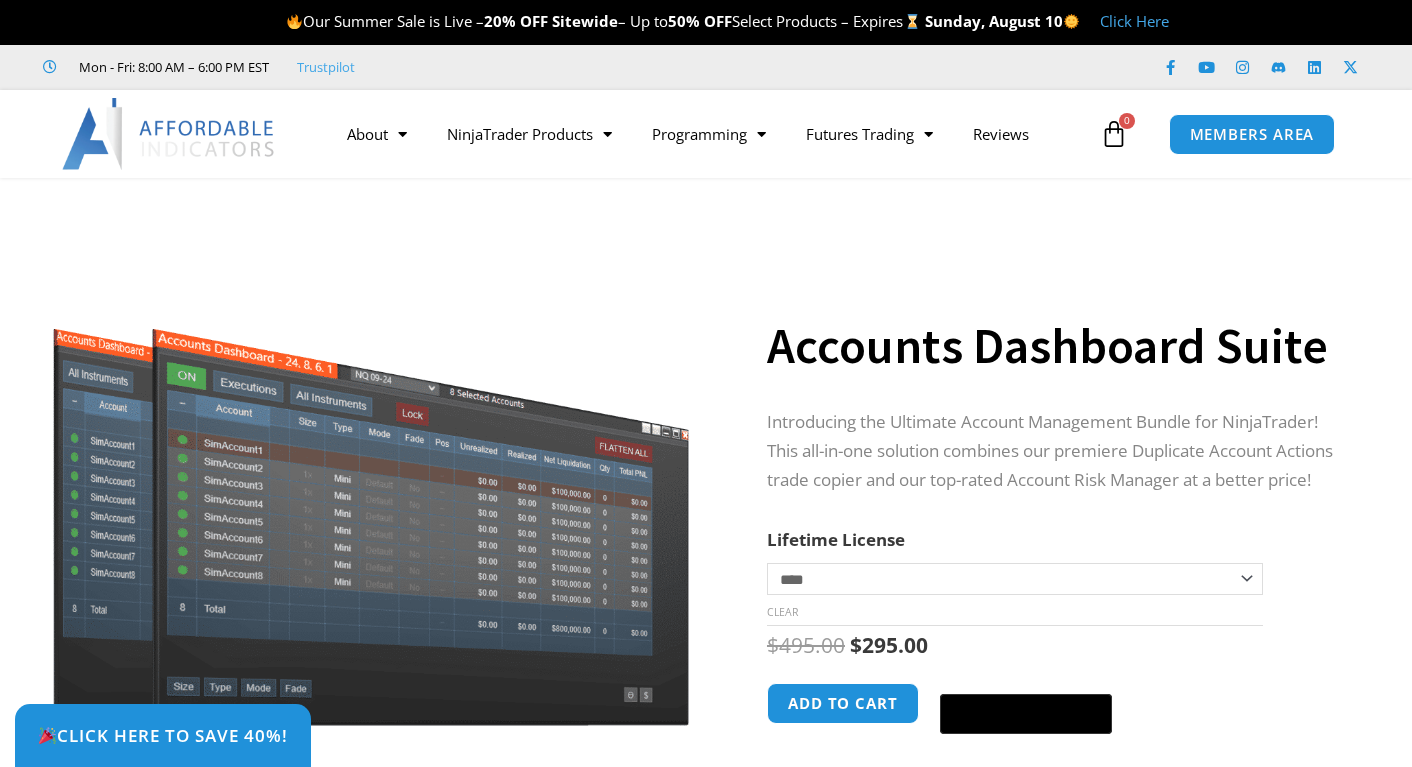 scroll, scrollTop: 0, scrollLeft: 0, axis: both 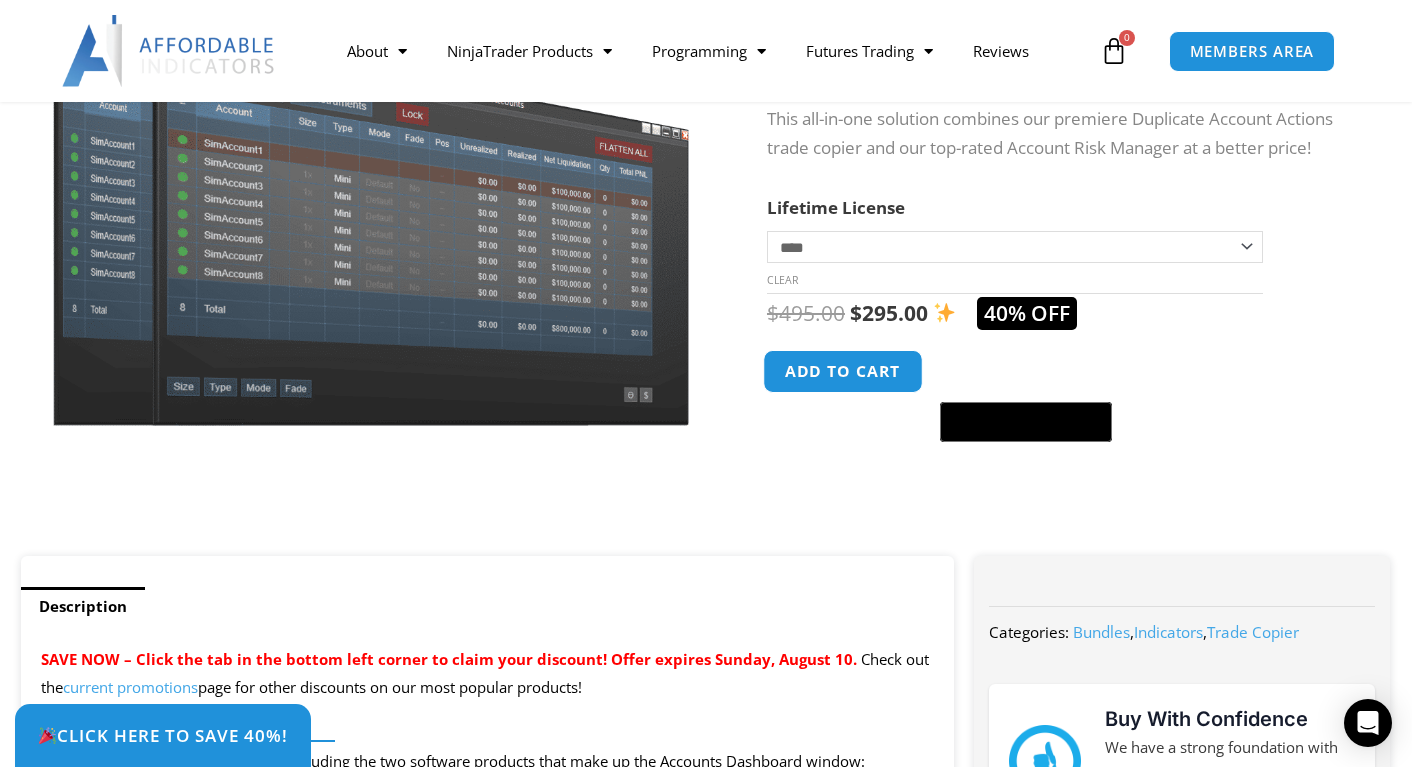 click on "Add to cart" 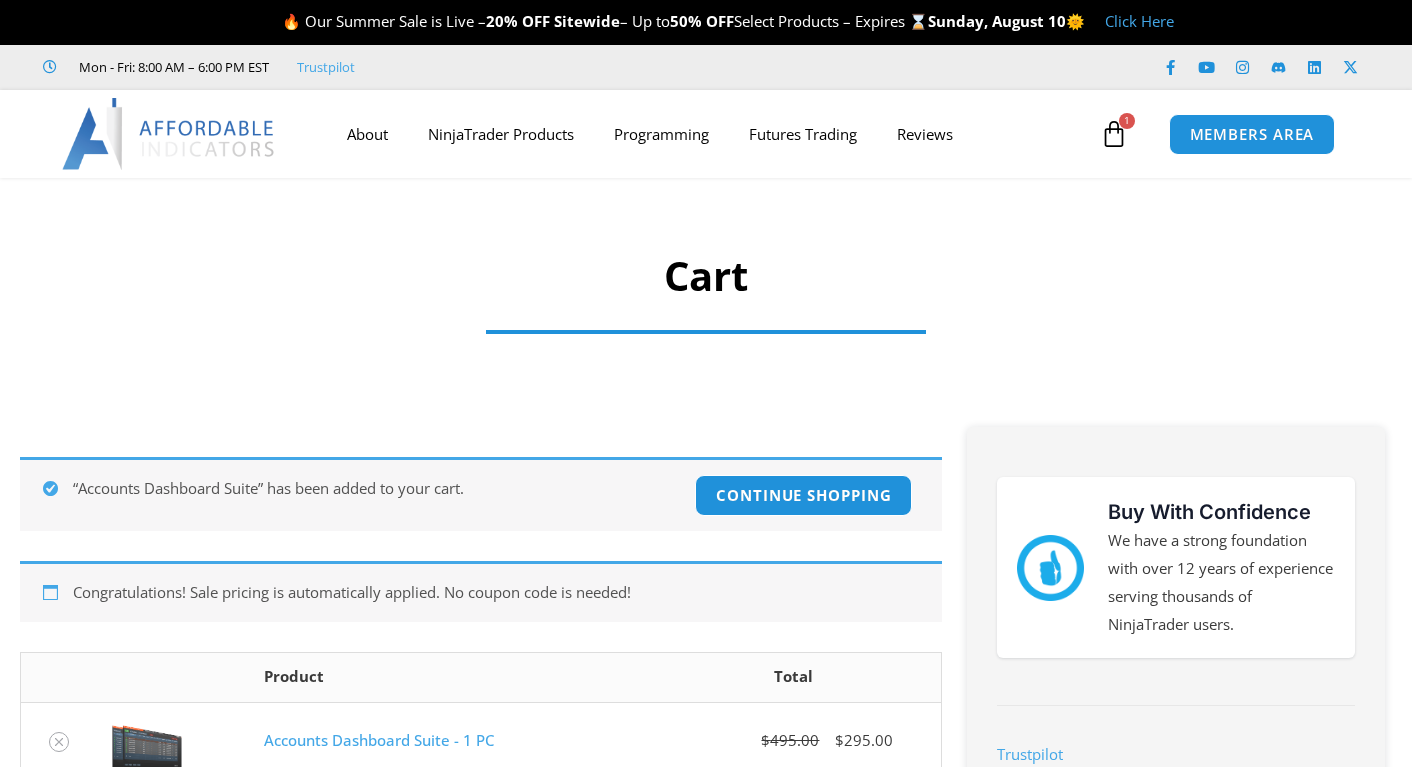 scroll, scrollTop: 0, scrollLeft: 0, axis: both 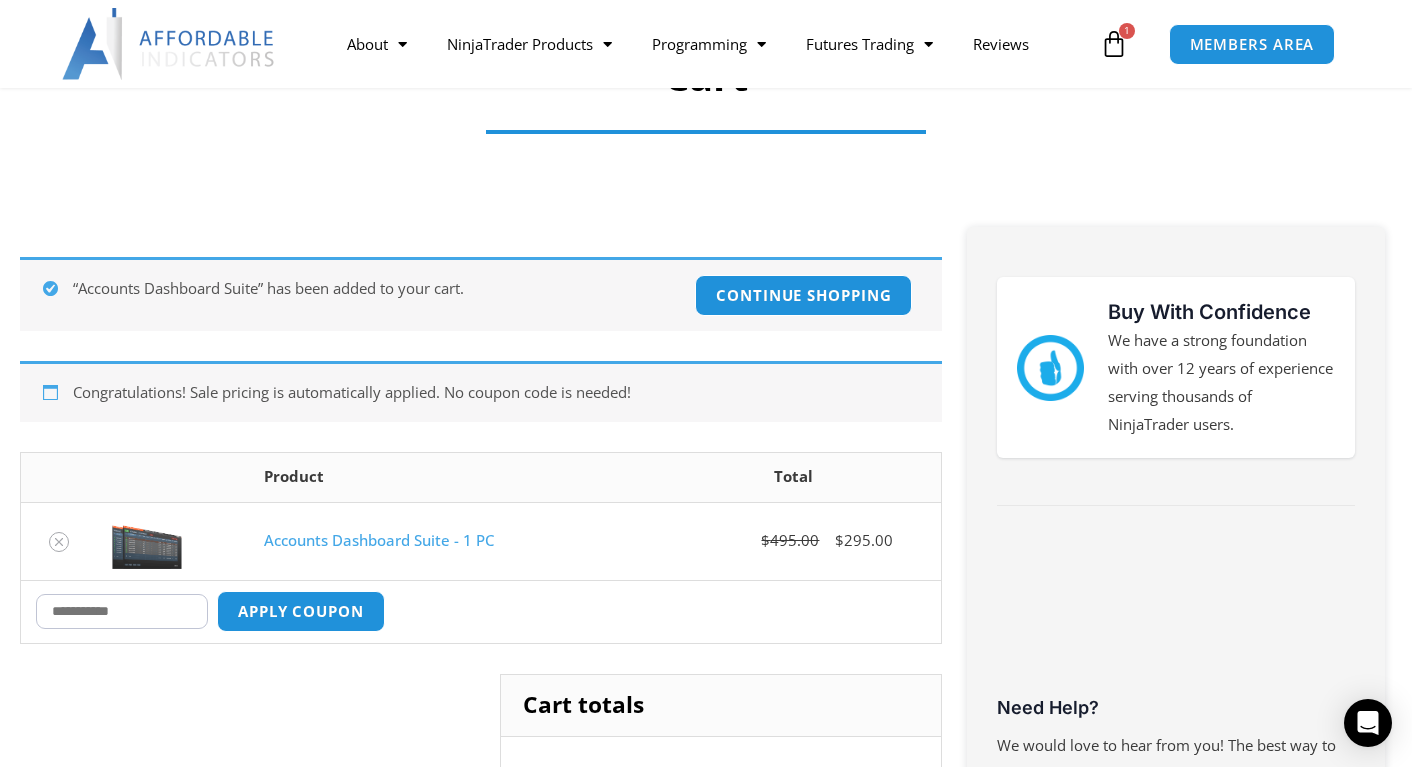 click on "Coupon:" at bounding box center [122, 611] 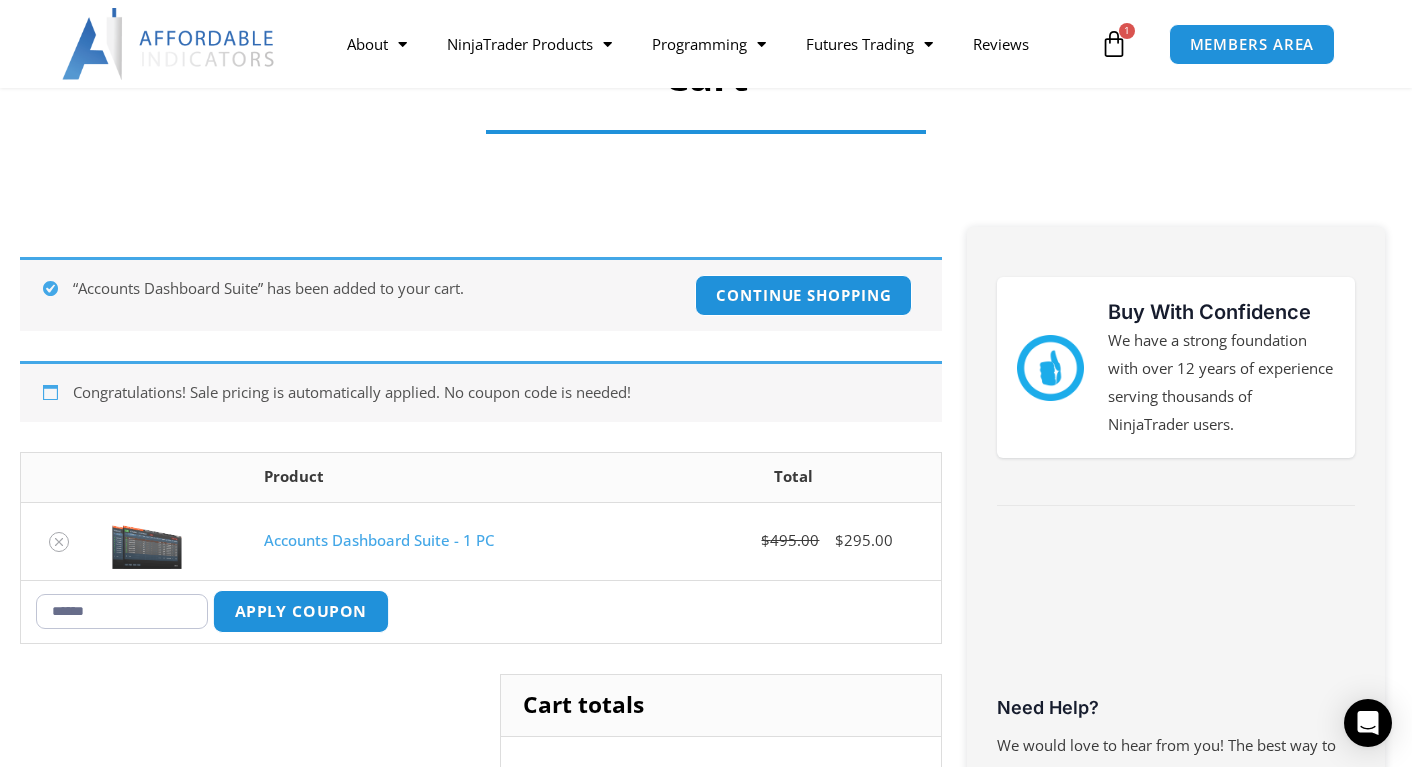 type on "******" 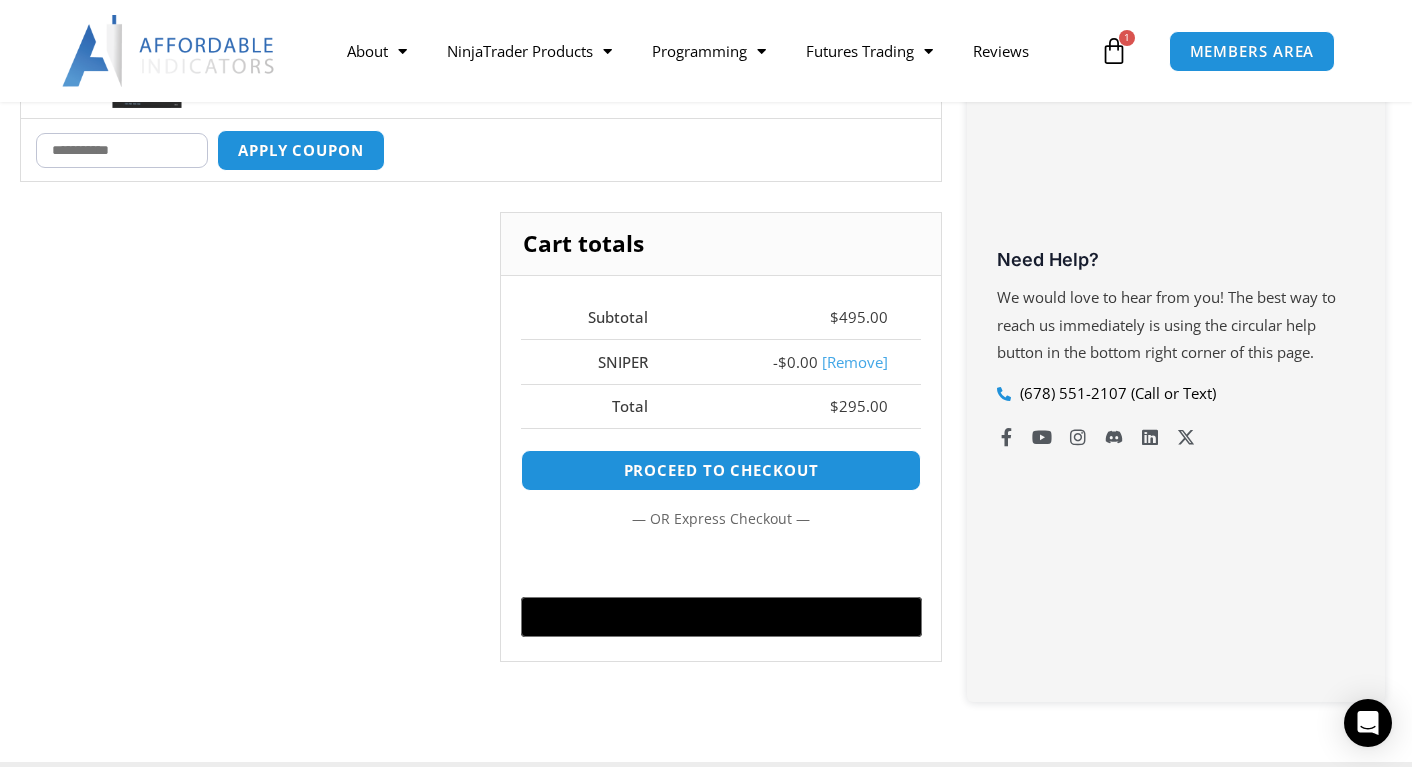 scroll, scrollTop: 748, scrollLeft: 0, axis: vertical 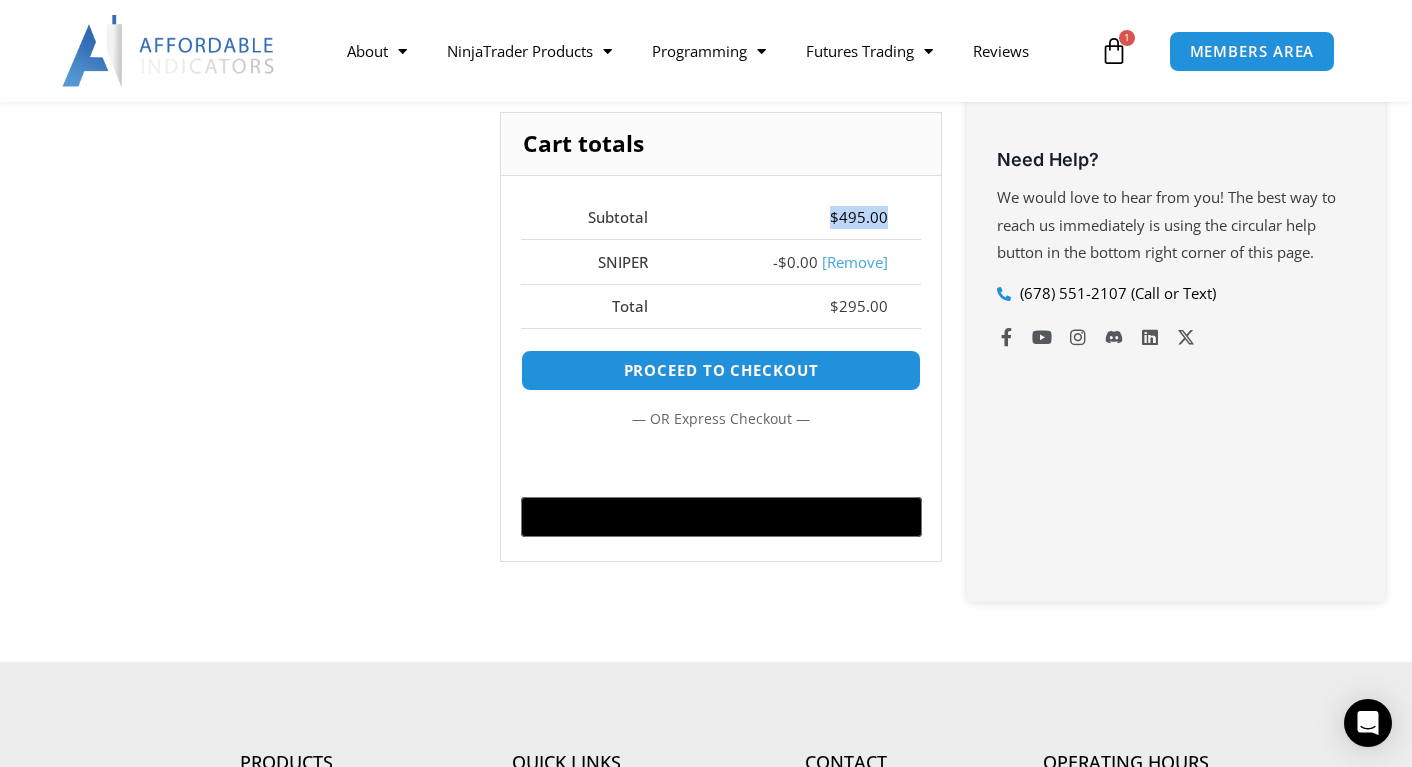 drag, startPoint x: 897, startPoint y: 224, endPoint x: 829, endPoint y: 228, distance: 68.117546 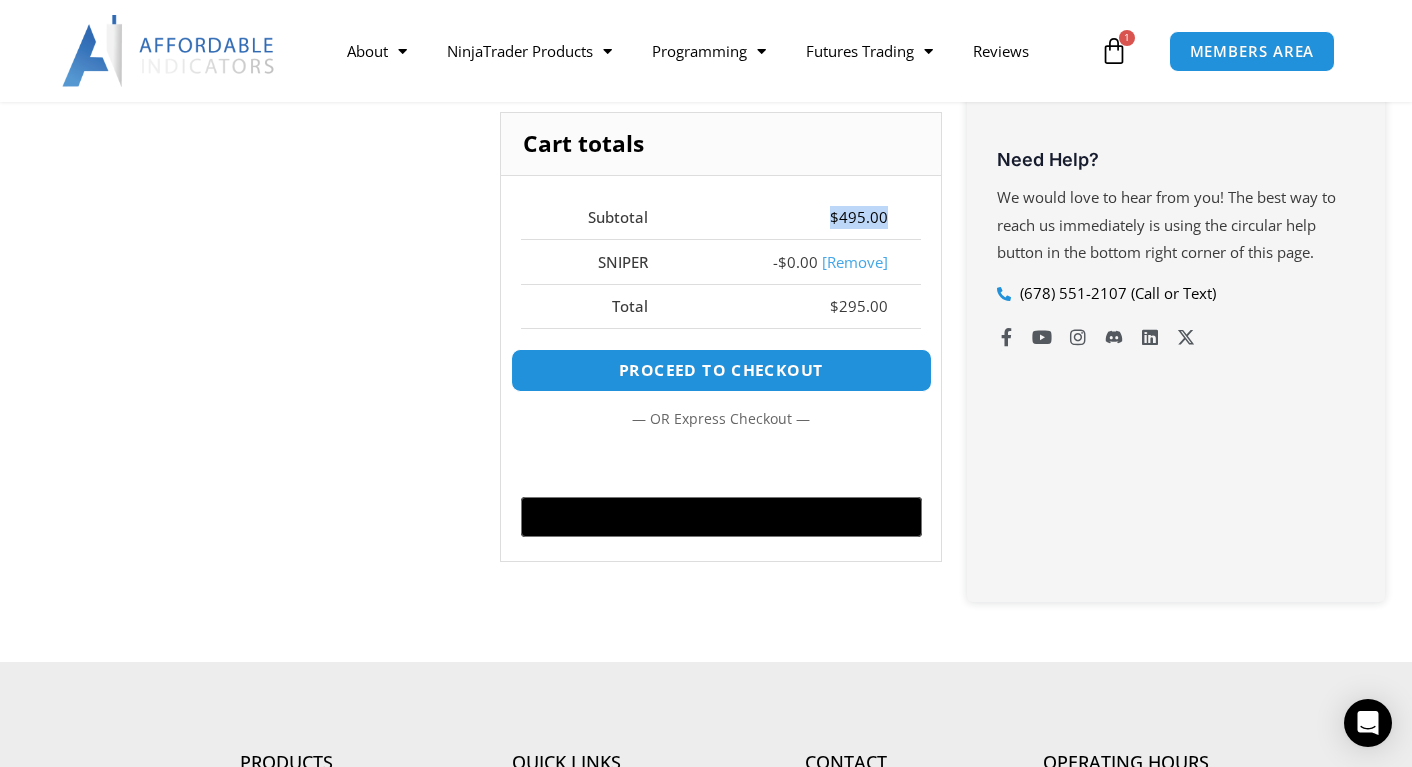 click on "Proceed to checkout" at bounding box center [721, 370] 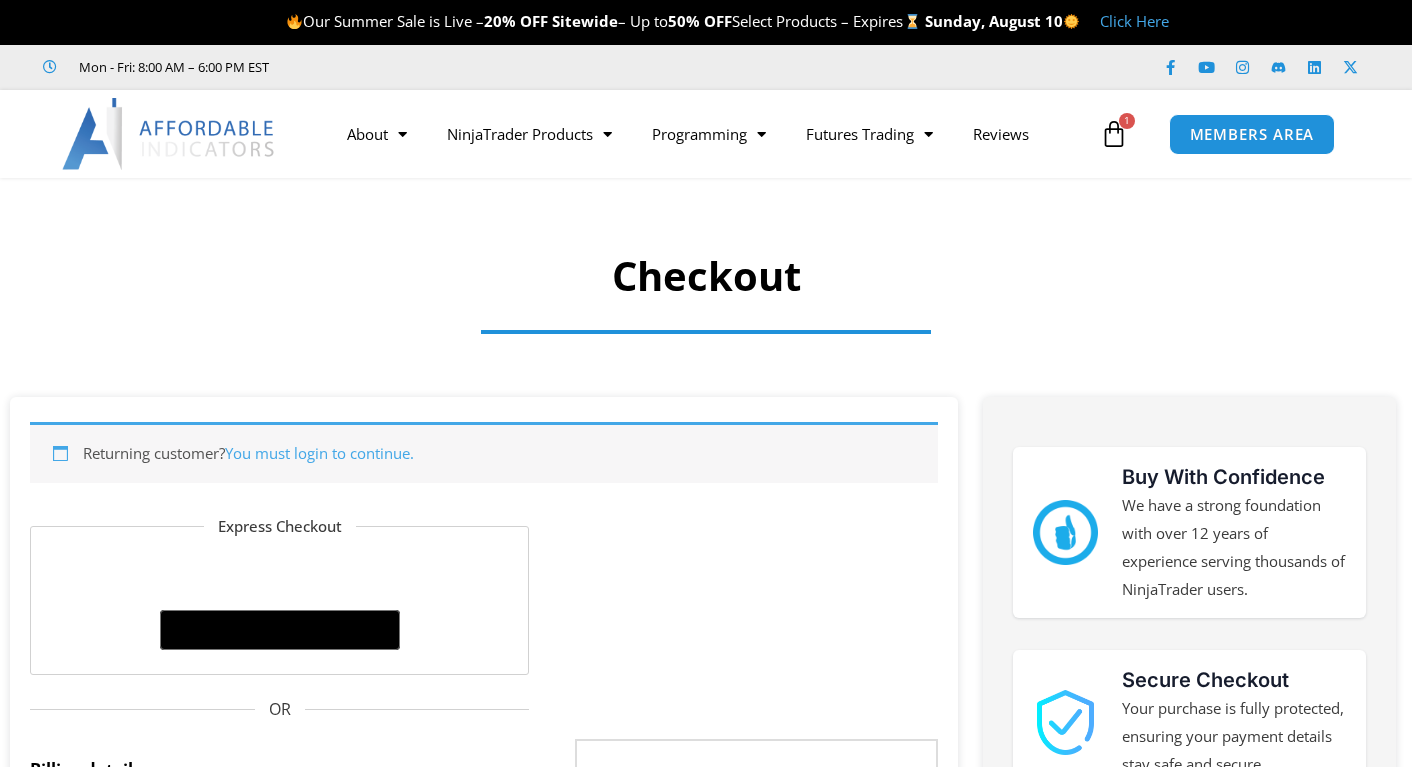 select on "**" 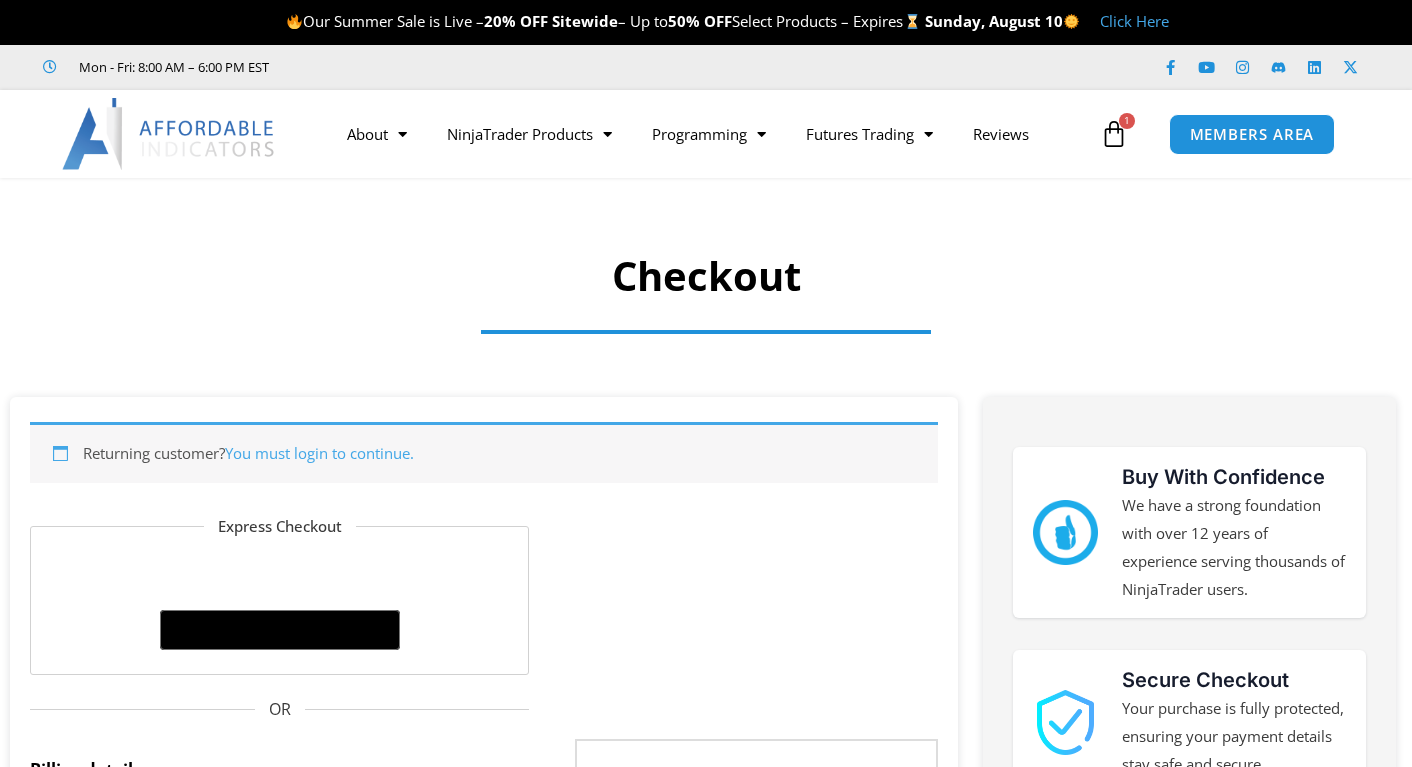 scroll, scrollTop: 0, scrollLeft: 0, axis: both 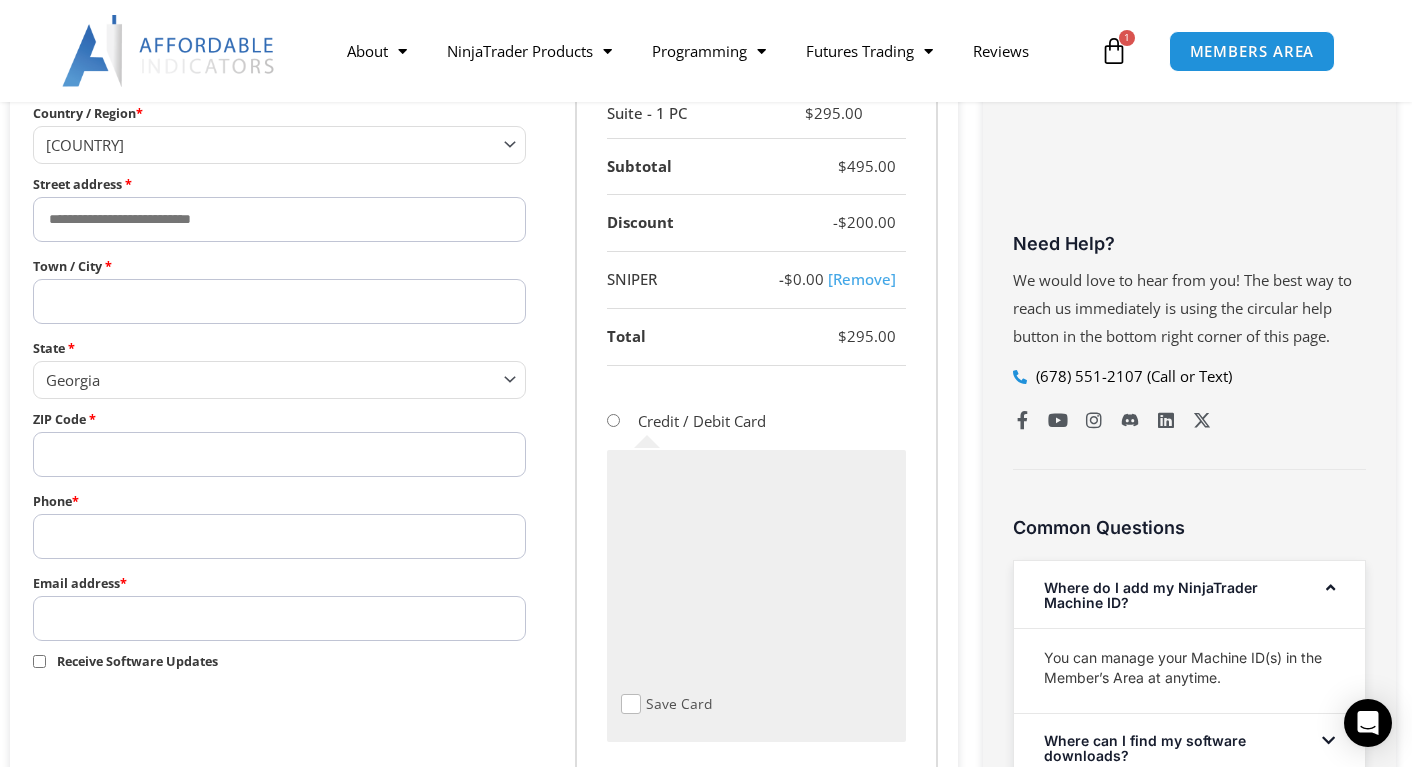 click on "**********" at bounding box center [484, 383] 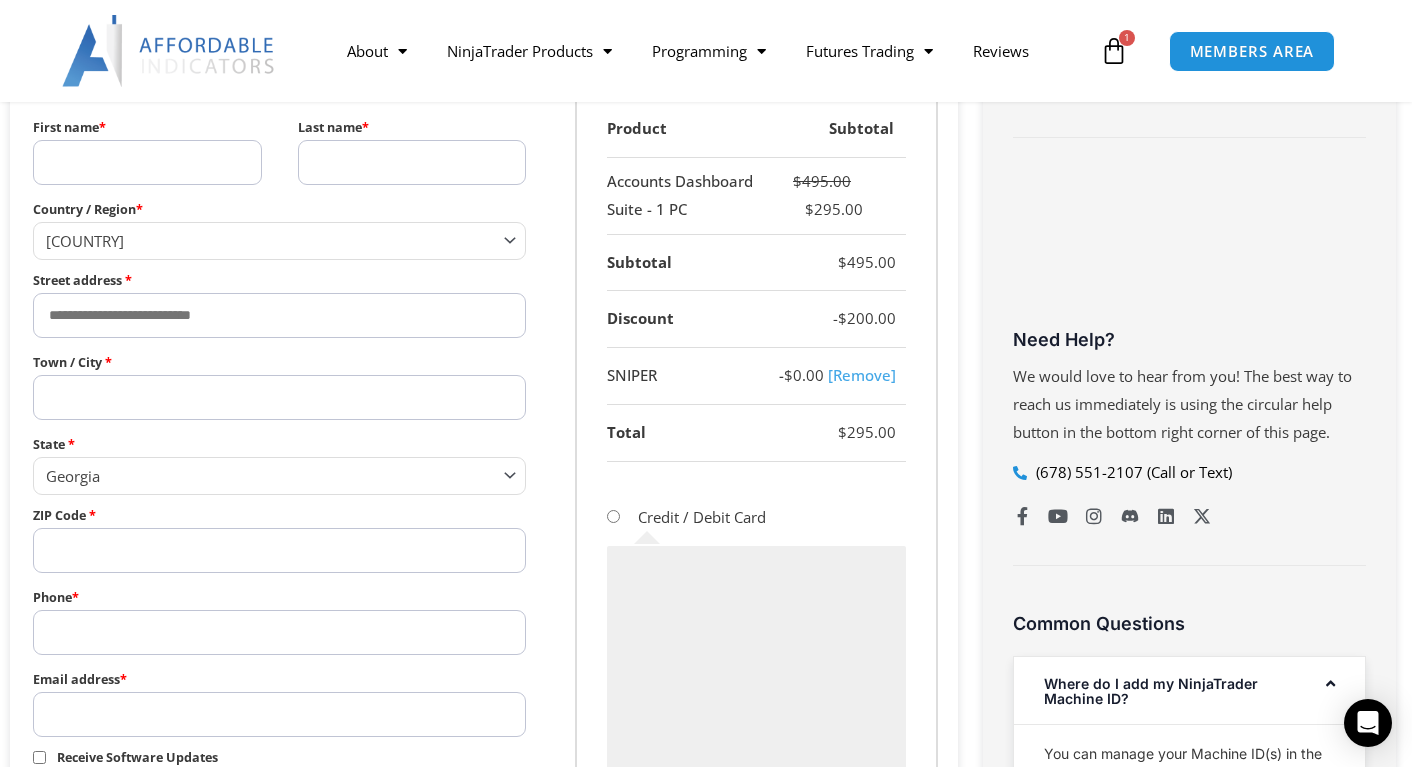 scroll, scrollTop: 661, scrollLeft: 0, axis: vertical 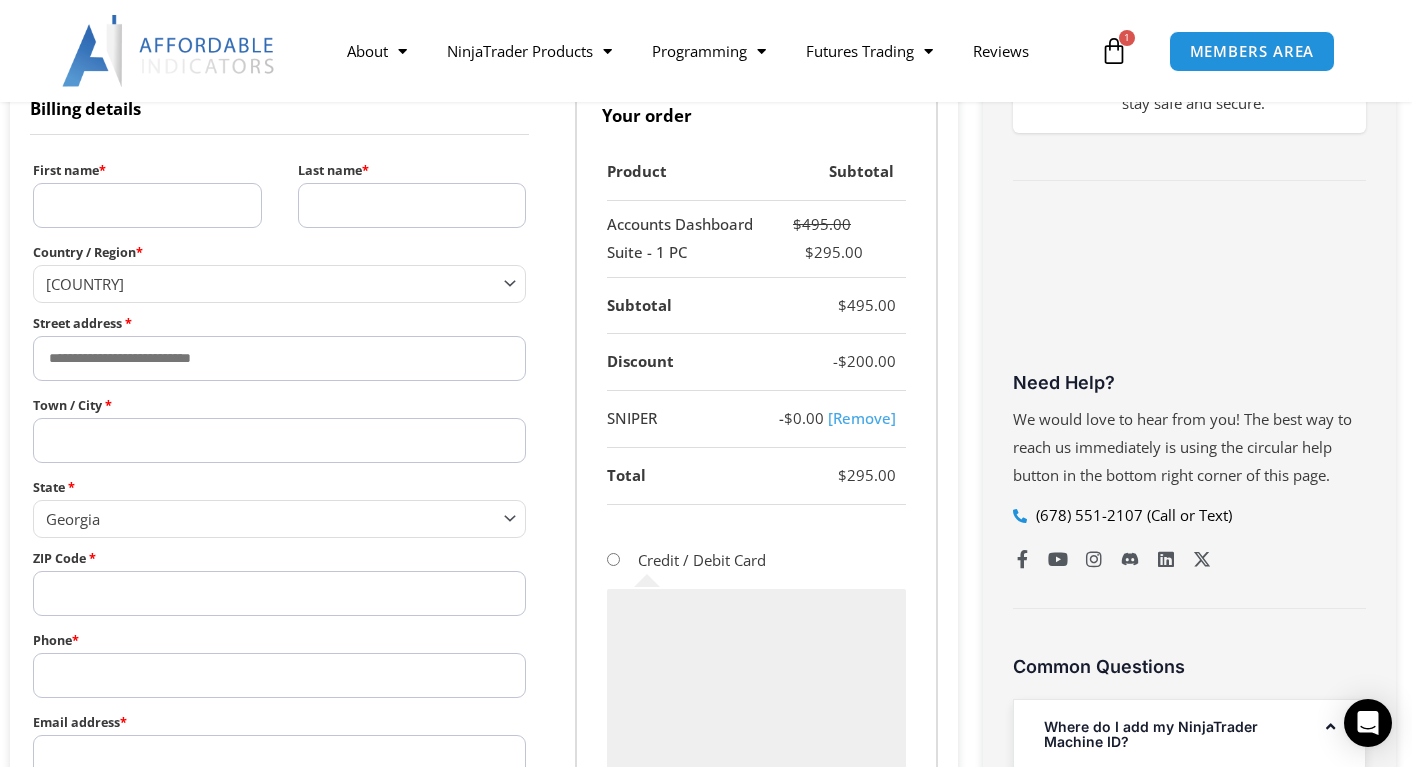 click on "First name  *" at bounding box center [147, 205] 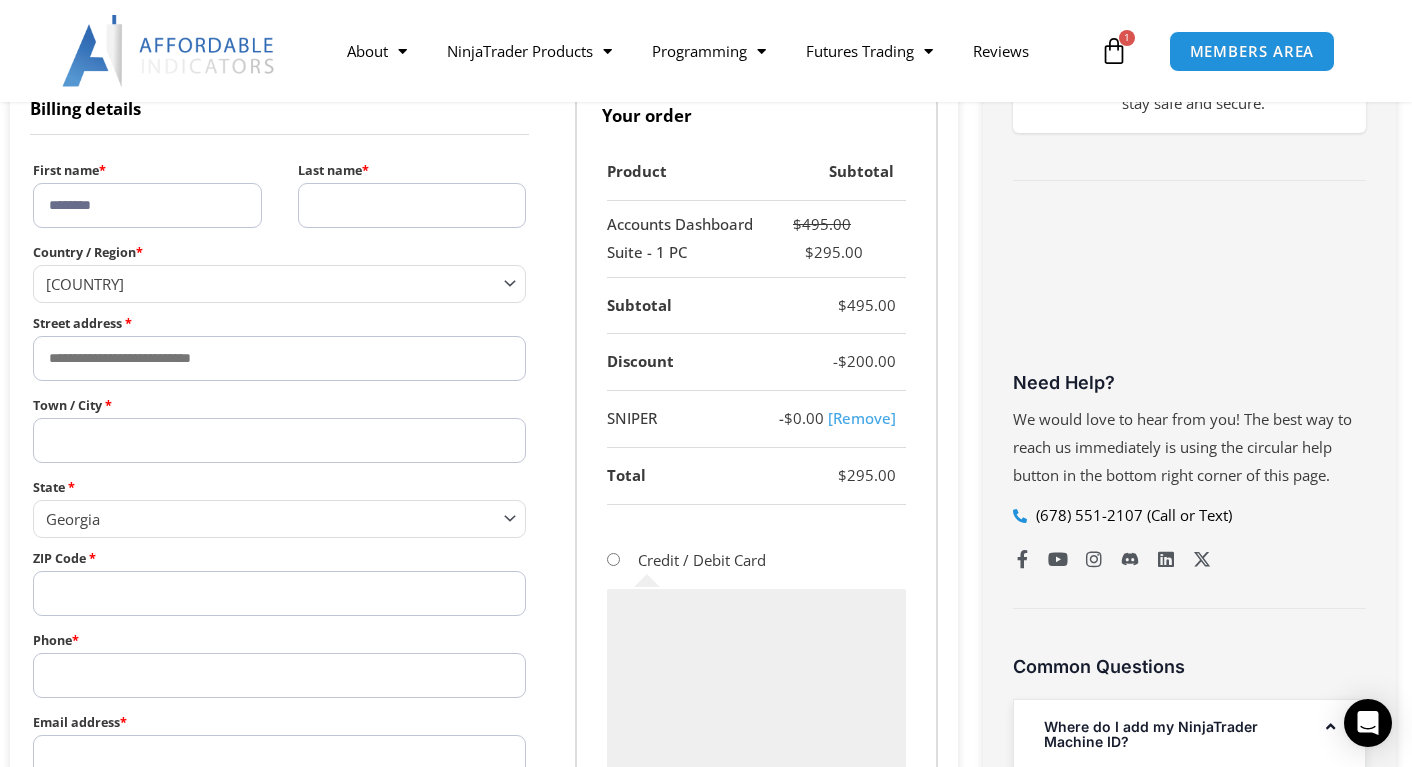 type on "********" 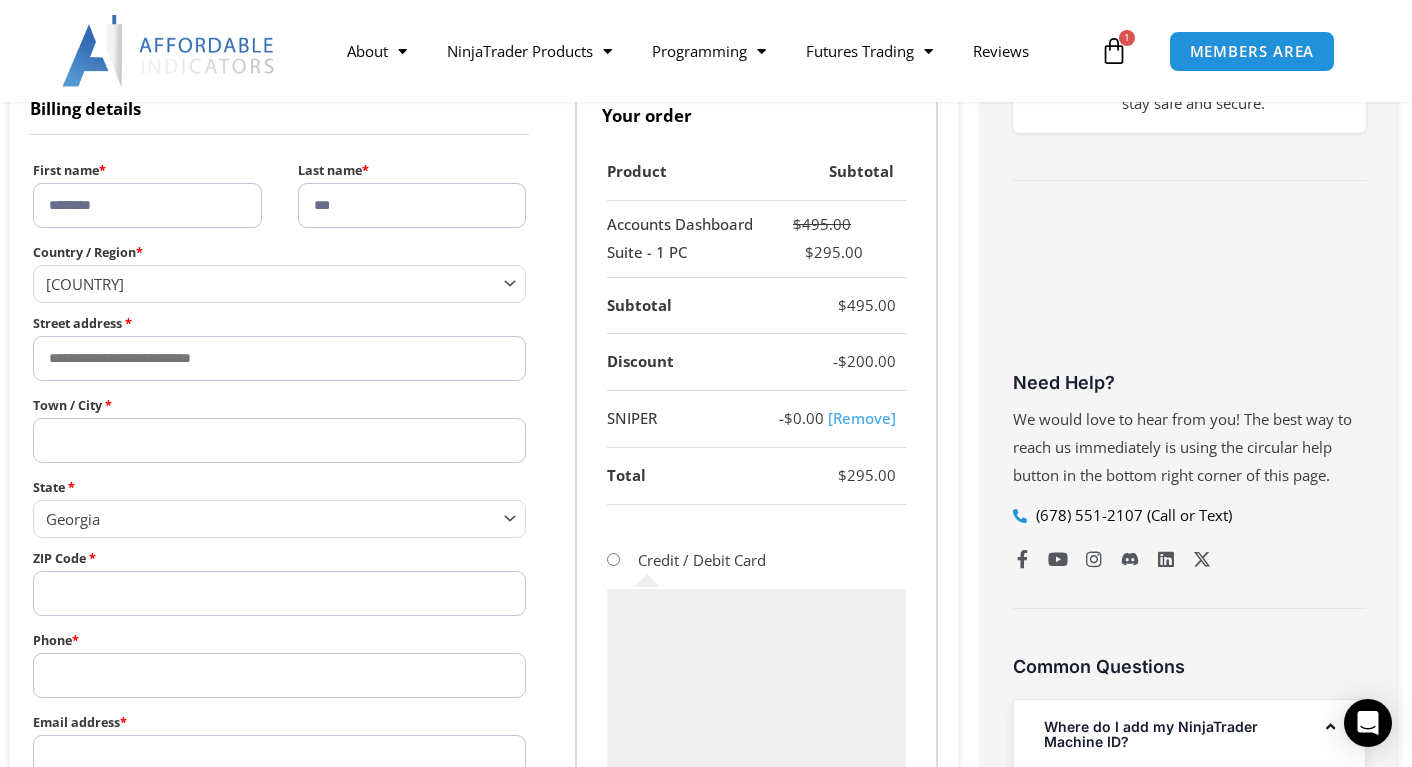 type on "***" 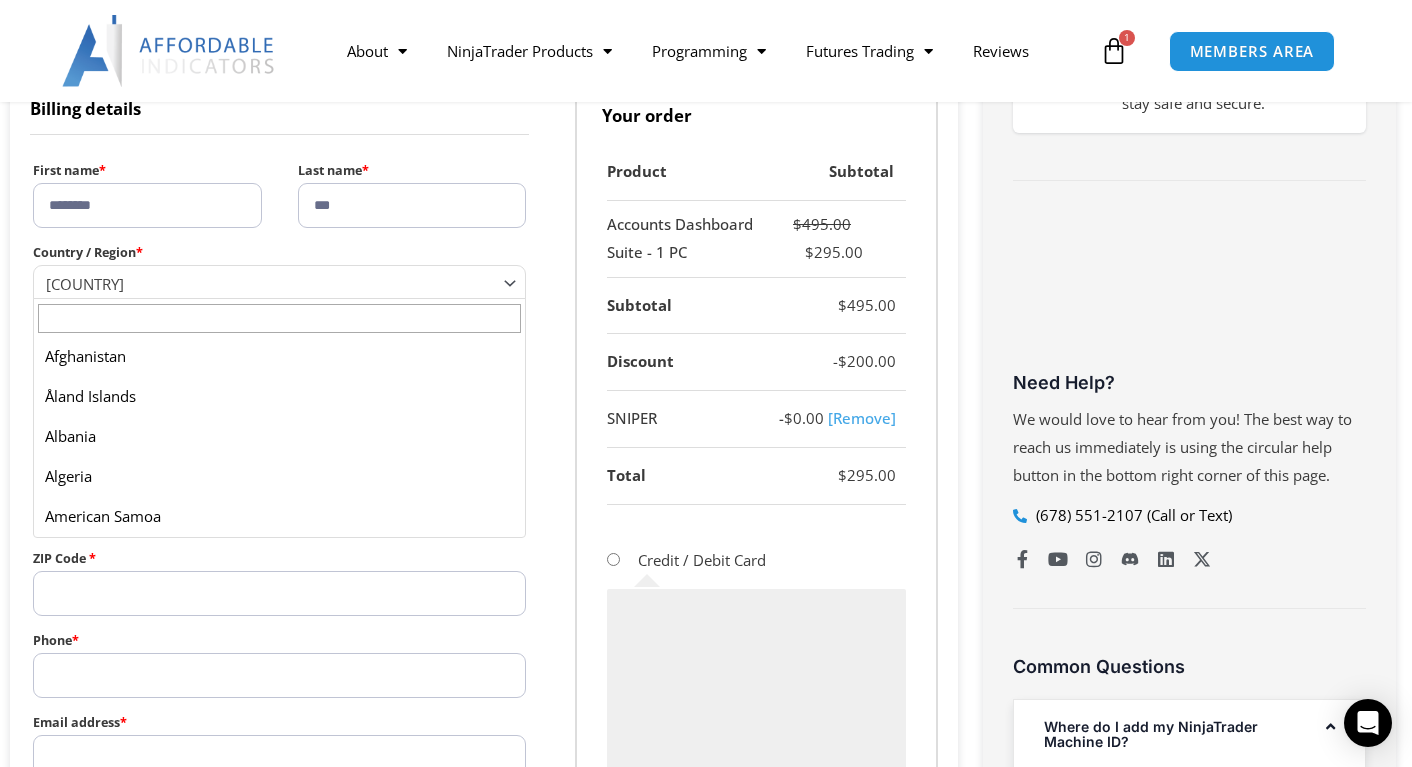 scroll, scrollTop: 9245, scrollLeft: 0, axis: vertical 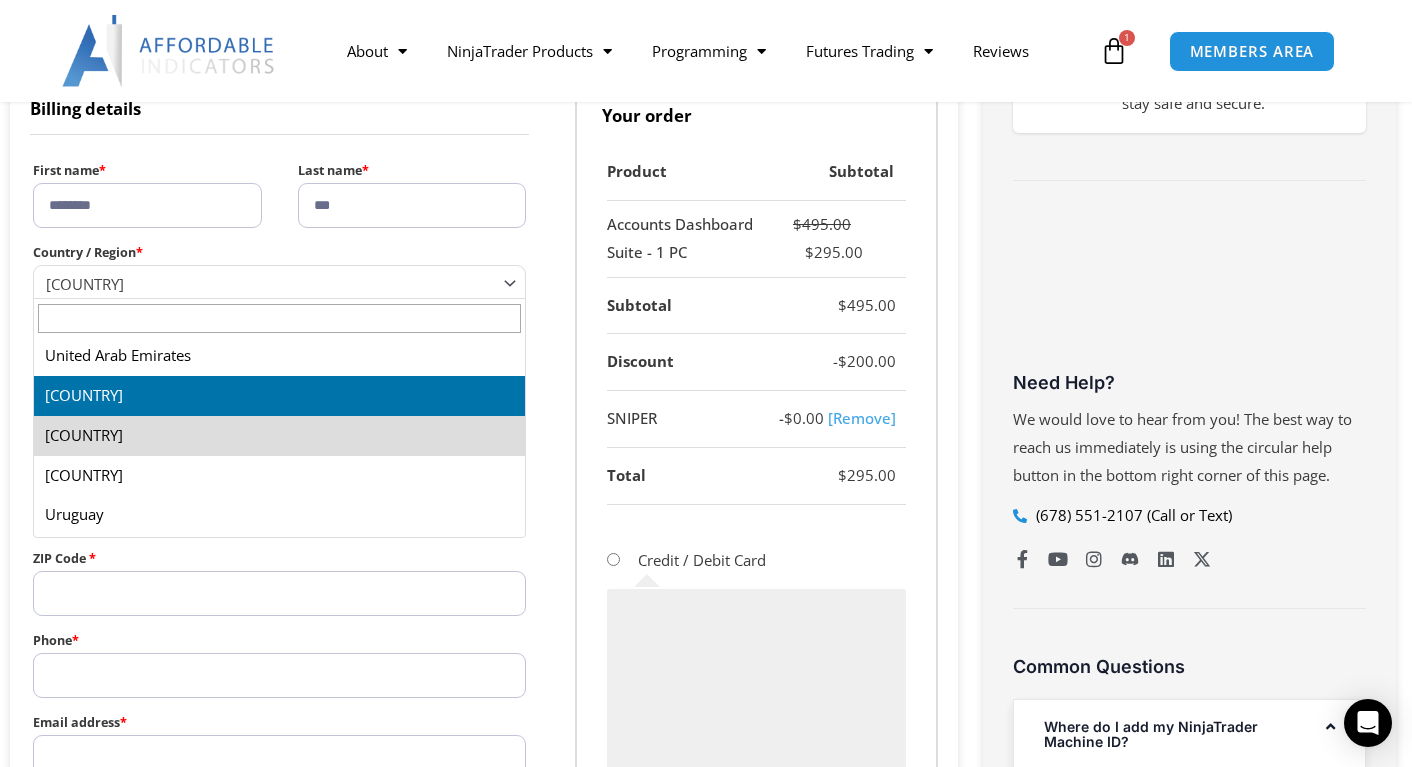 select on "**" 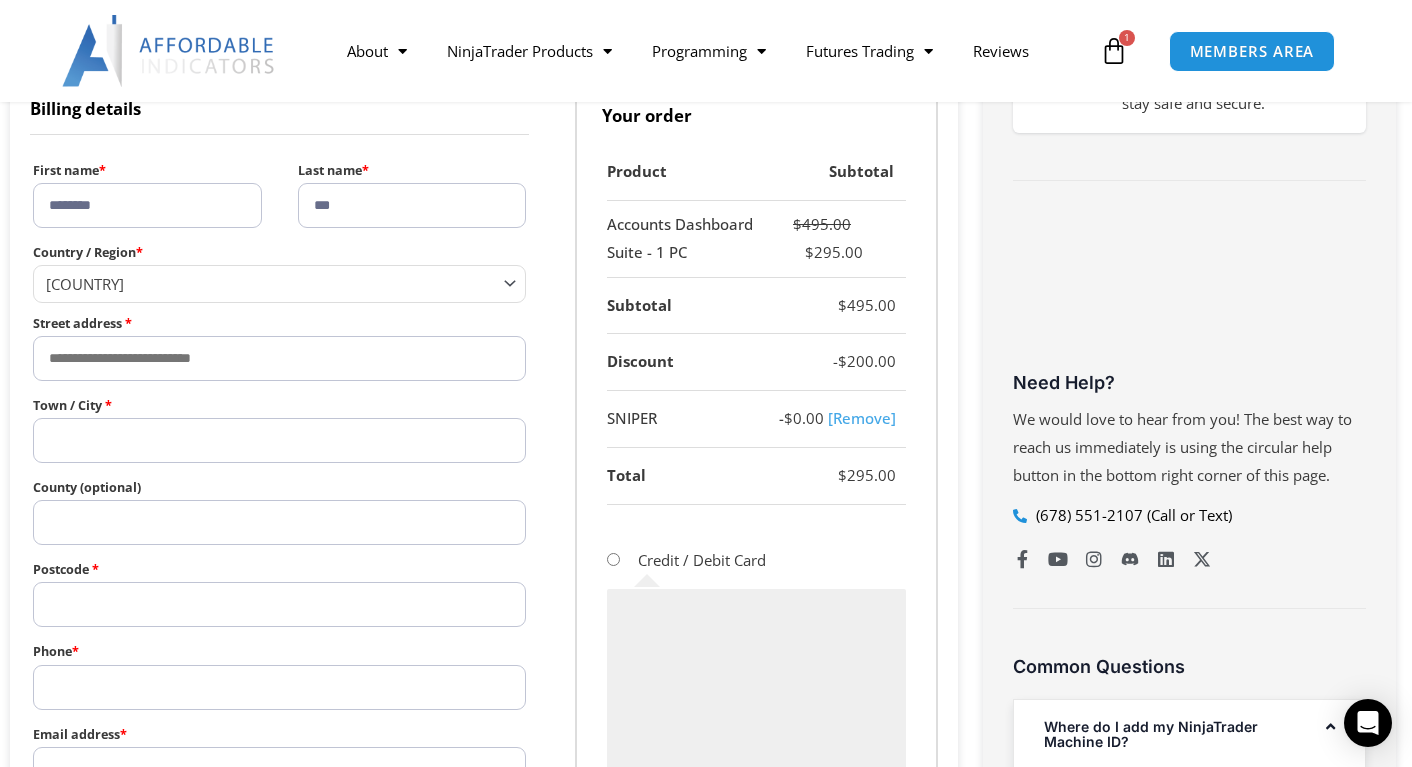 click on "Postcode   *" at bounding box center (279, 604) 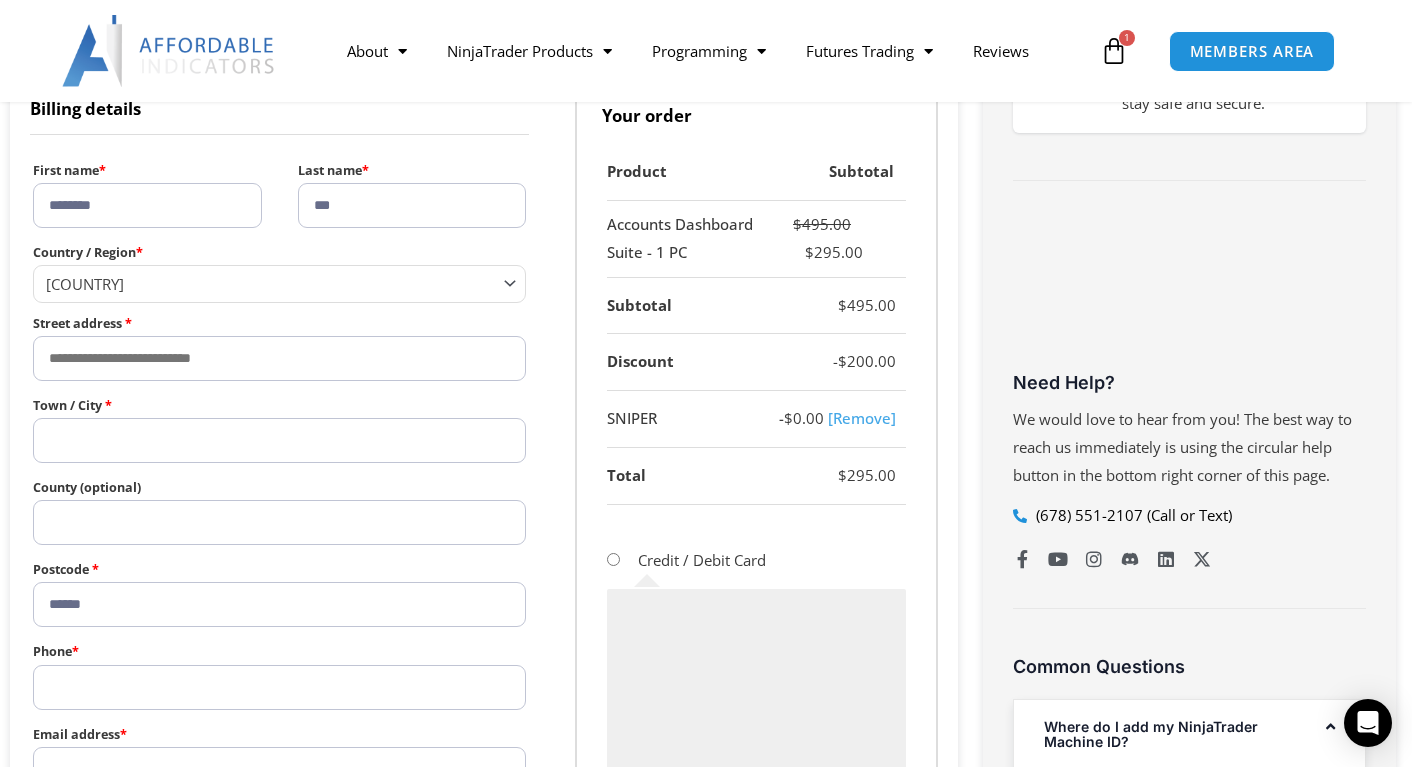 type on "******" 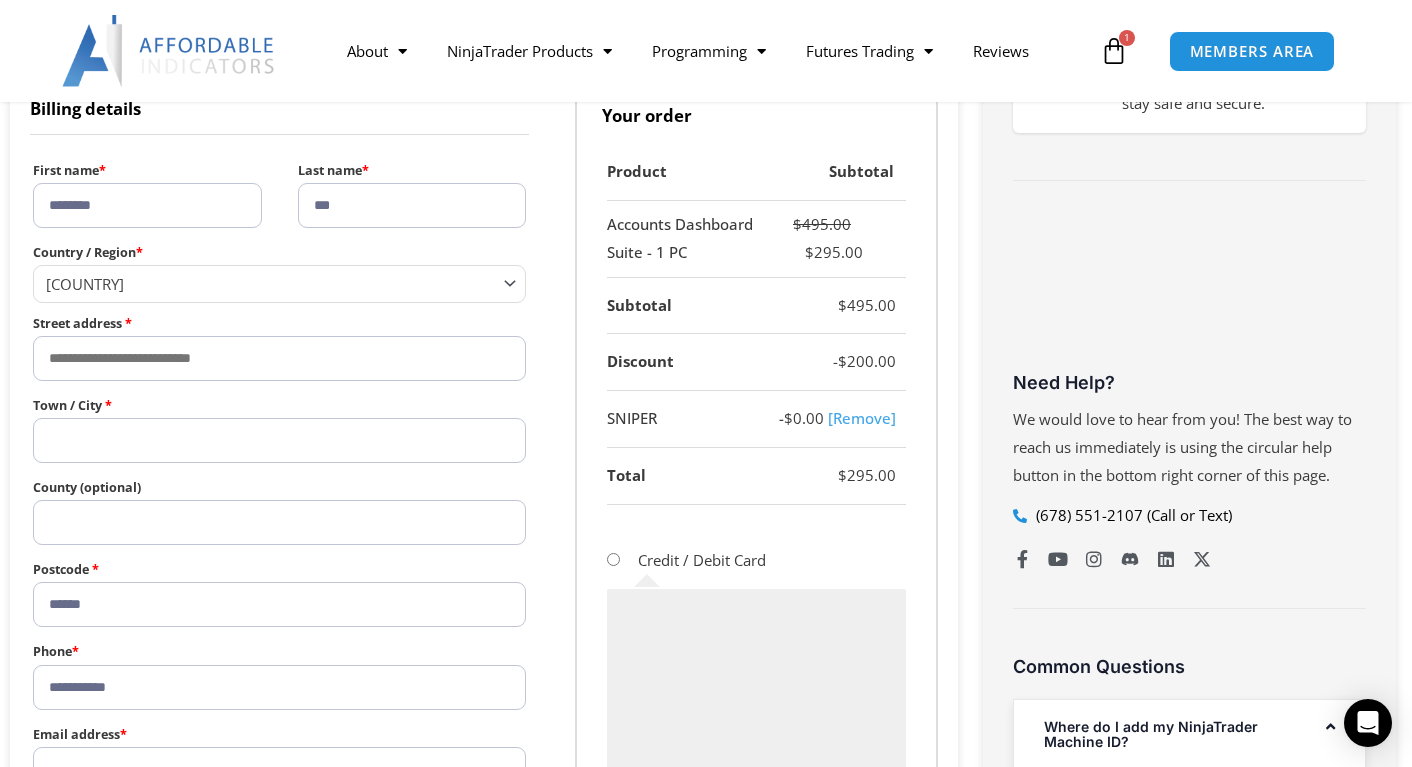 type on "**********" 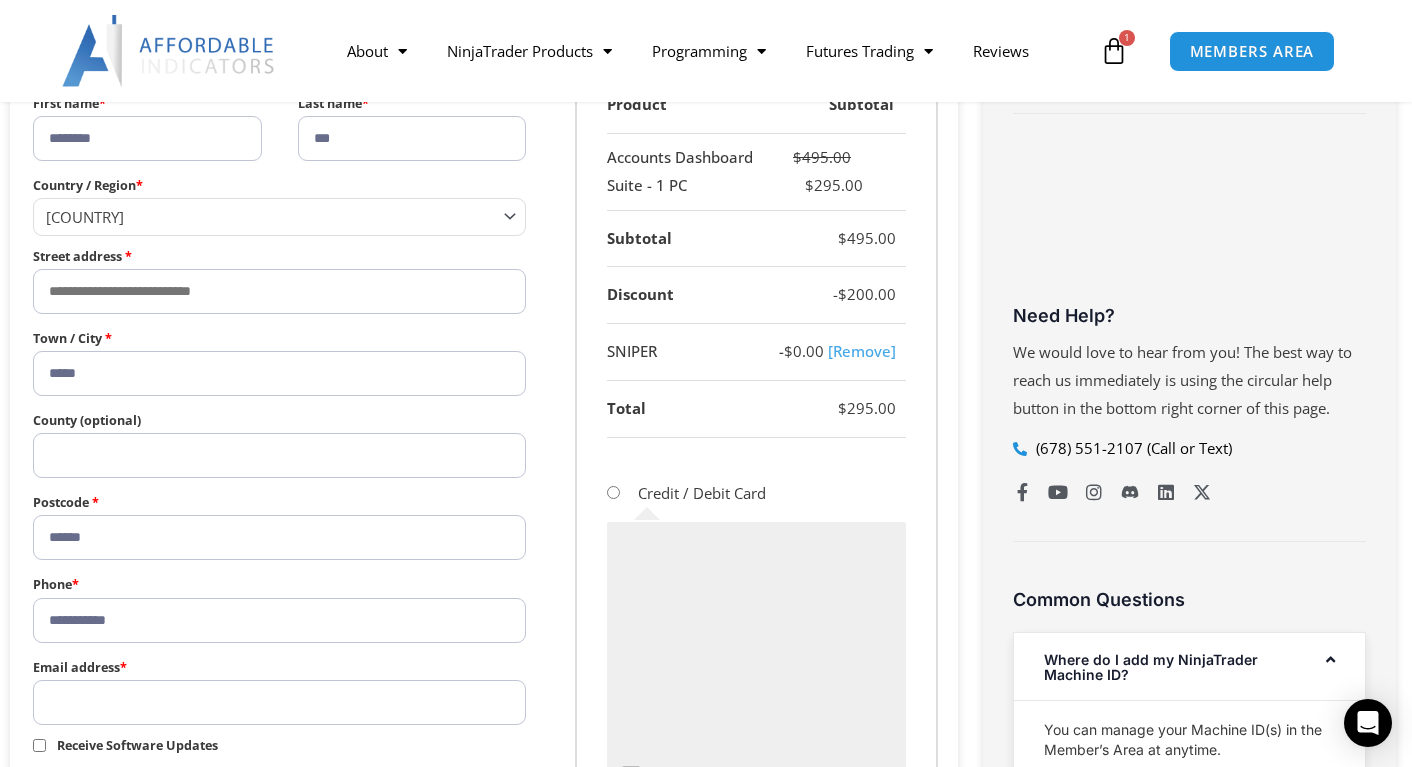 scroll, scrollTop: 730, scrollLeft: 0, axis: vertical 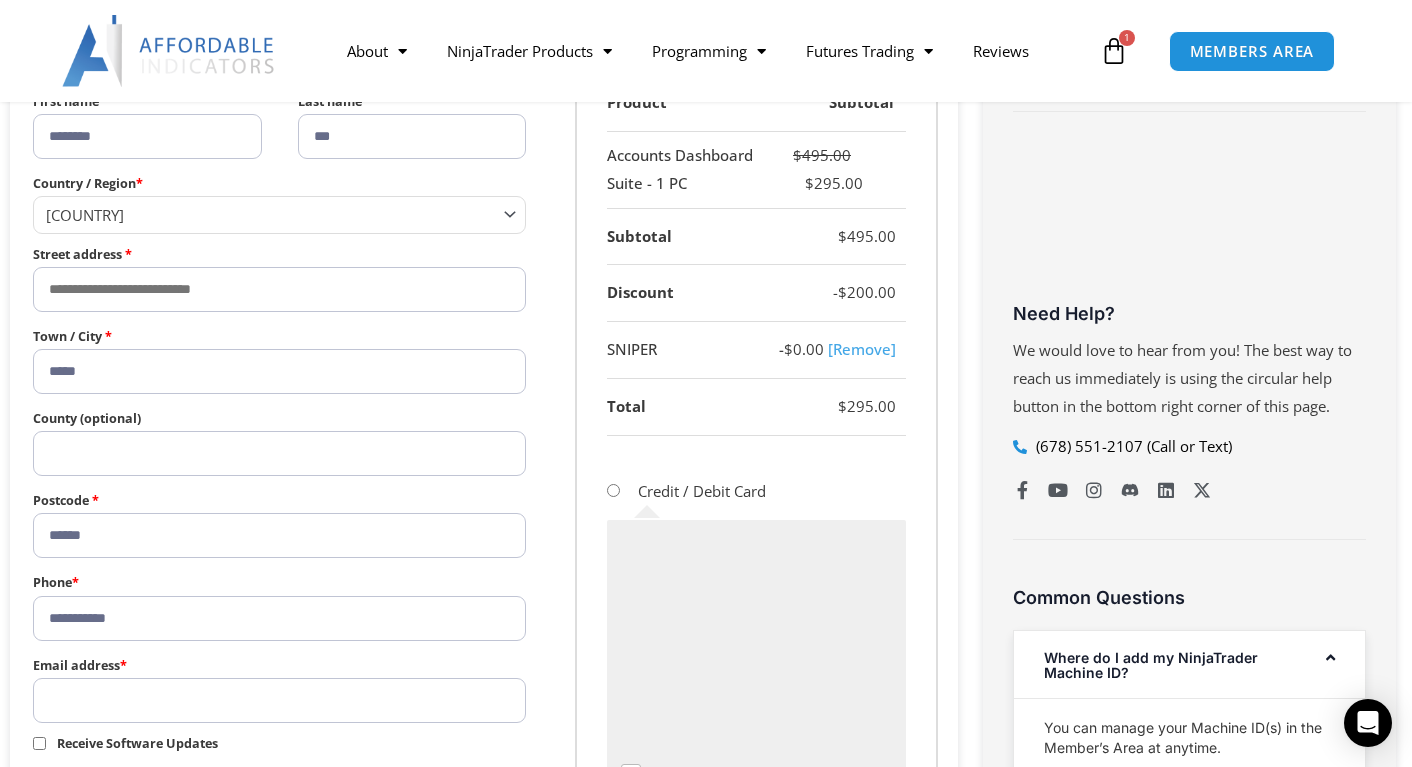 type on "*****" 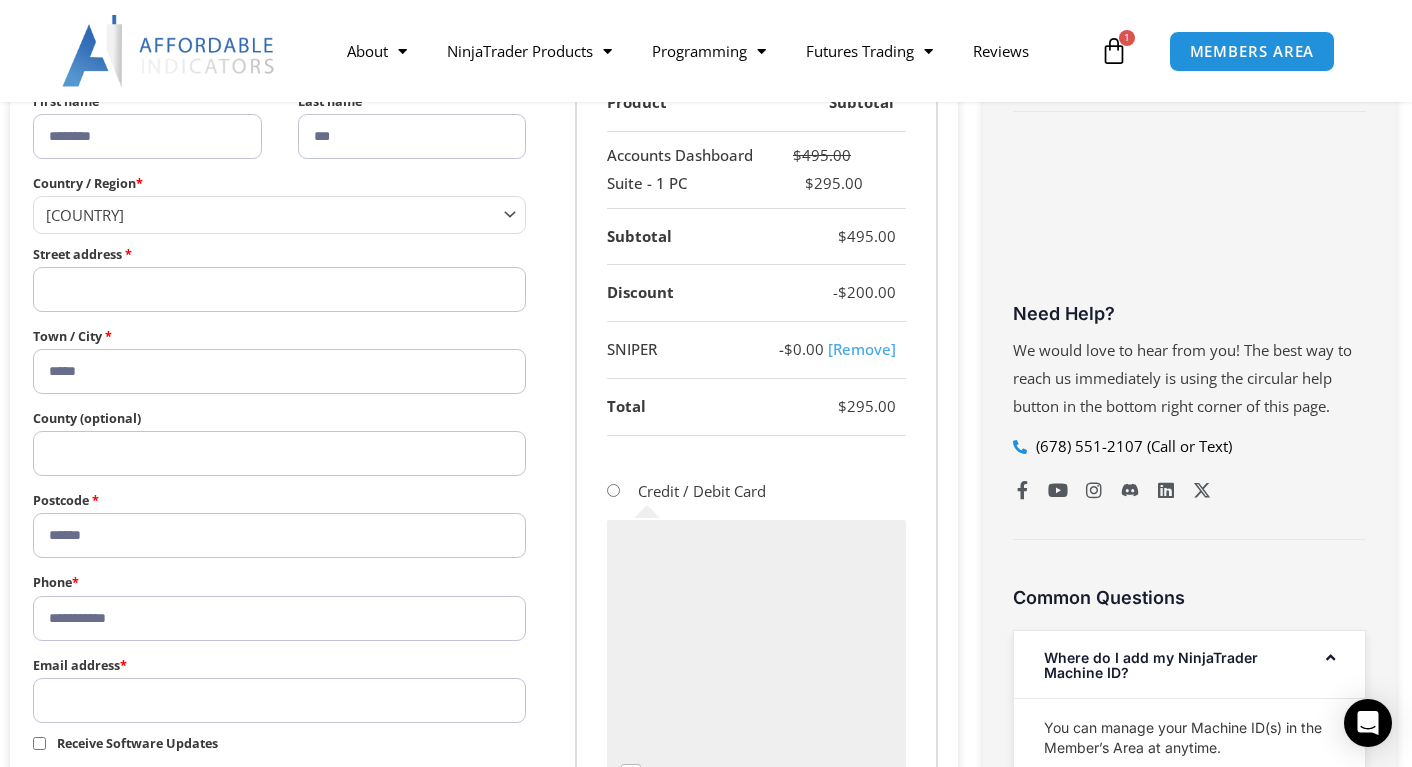 click on "Street address   *" at bounding box center (279, 289) 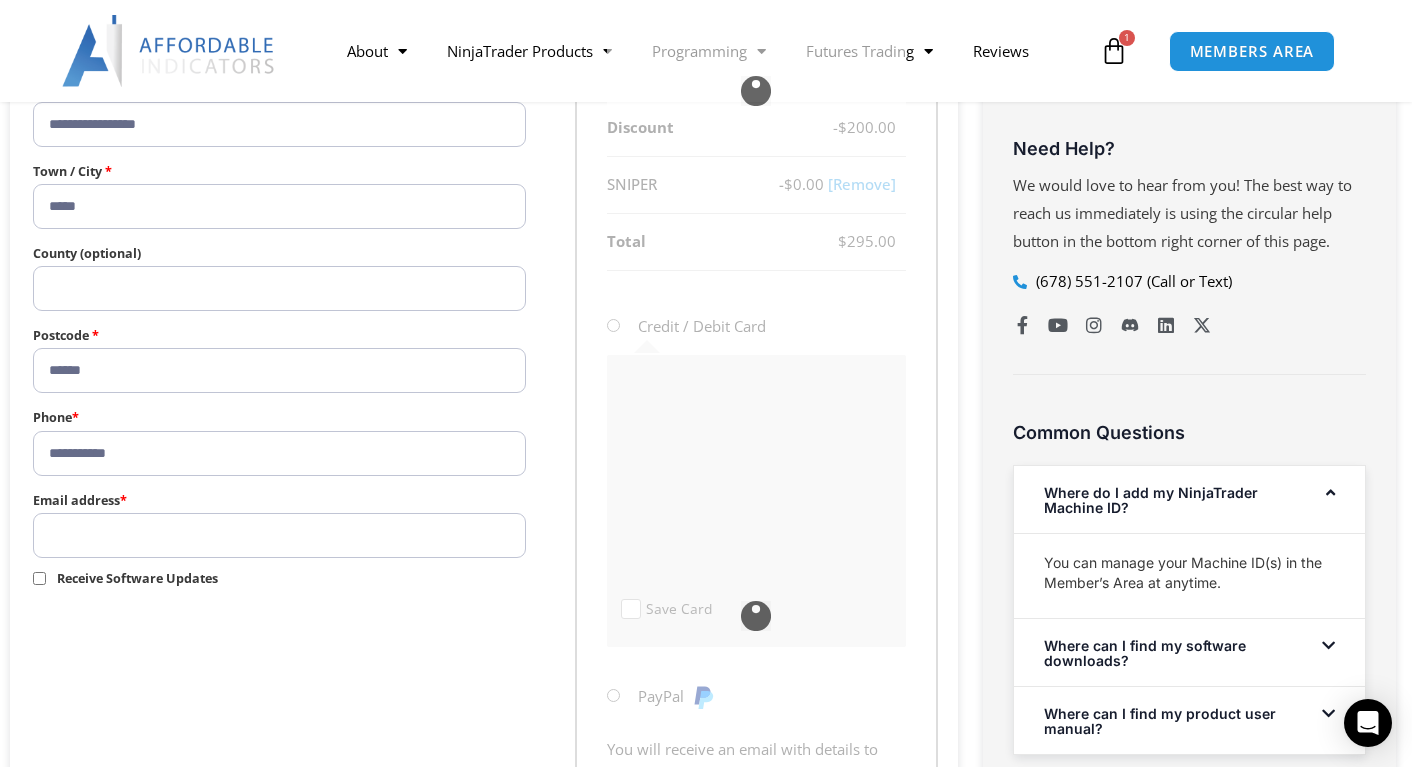 scroll, scrollTop: 897, scrollLeft: 0, axis: vertical 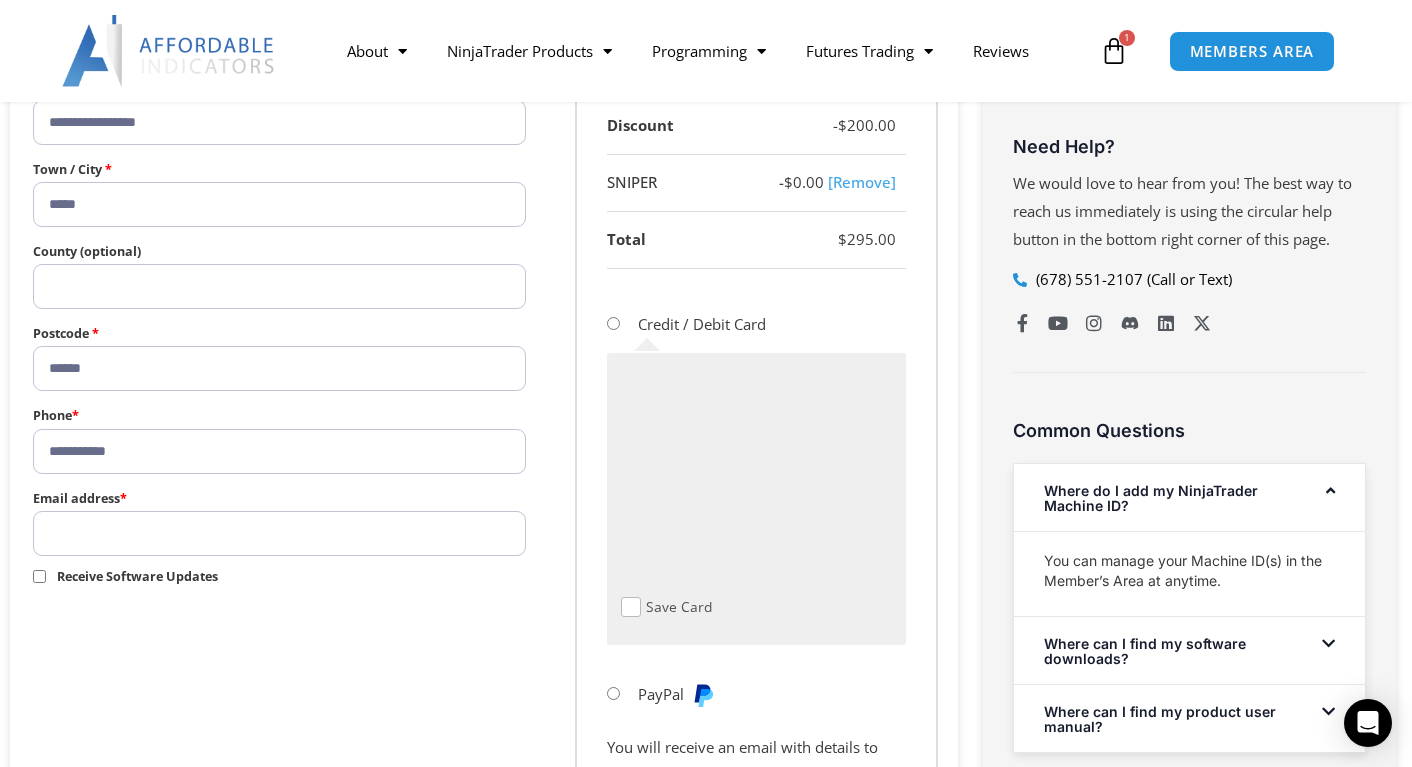 type on "**********" 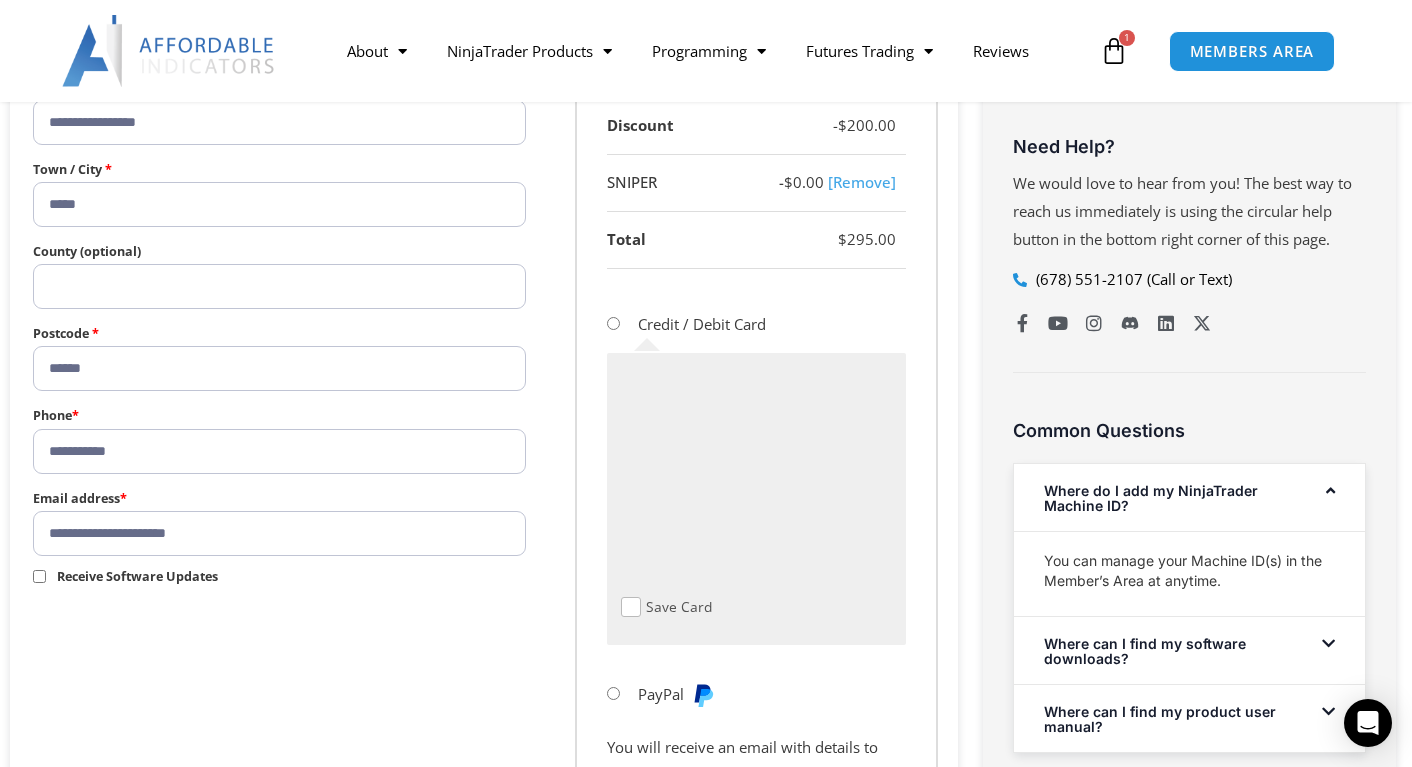 click on "**********" at bounding box center (279, 533) 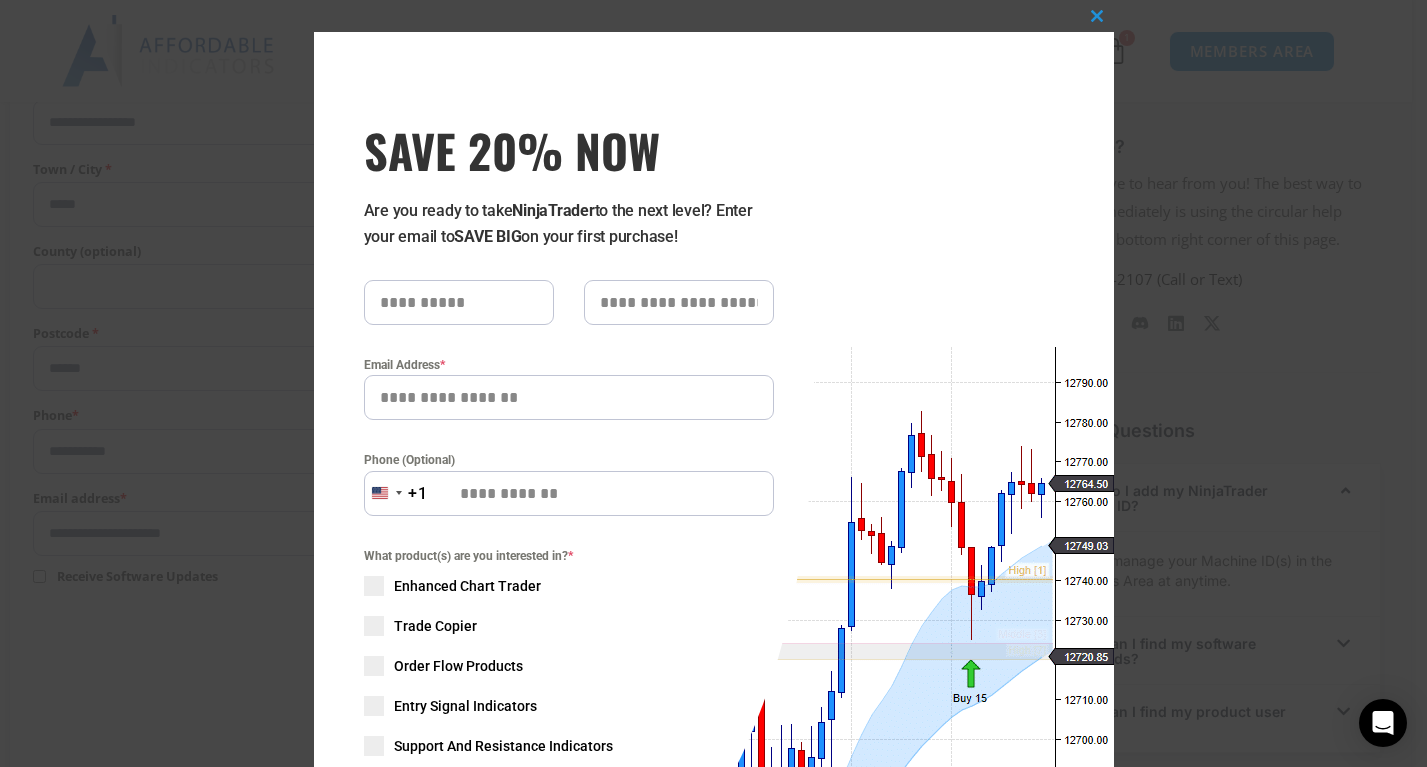 click on "Close this module
SAVE 20% NOW Are you ready to take  NinjaTrader  to the next level? Enter your email to  SAVE BIG  on your first purchase!
Email Address  * Phone (Optional) United States +1 +1 244 results found Afghanistan +93 Åland Islands +358 Albania +355 Algeria +213 American Samoa +1 Andorra +376 Angola +244 Anguilla +1 Antigua & Barbuda +1 Argentina +54 Armenia +374 Aruba +297 Ascension Island +247 Australia +61 Austria +43 Azerbaijan +994 Bahamas +1 Bahrain +973 Bangladesh +880 Barbados +1 Belarus +375 Belgium +32 Belize +501 Benin +229 Bermuda +1 Bhutan +975 Bolivia +591 Bosnia & Herzegovina +387 Botswana +267 Brazil +55 British Indian Ocean Territory +246 British Virgin Islands +1 Brunei +673 Bulgaria +359 Burkina Faso +226 Burundi +257 Cambodia +855 Cameroon +237 Canada +1 Cape Verde +238 Caribbean Netherlands +599 Cayman Islands +1 Central African Republic +236 Chad +235 Chile +56 China +86 Christmas Island +61 Cocos (Keeling) Islands +61 Colombia +57 Comoros +269 +242 +243 +682" at bounding box center (713, 383) 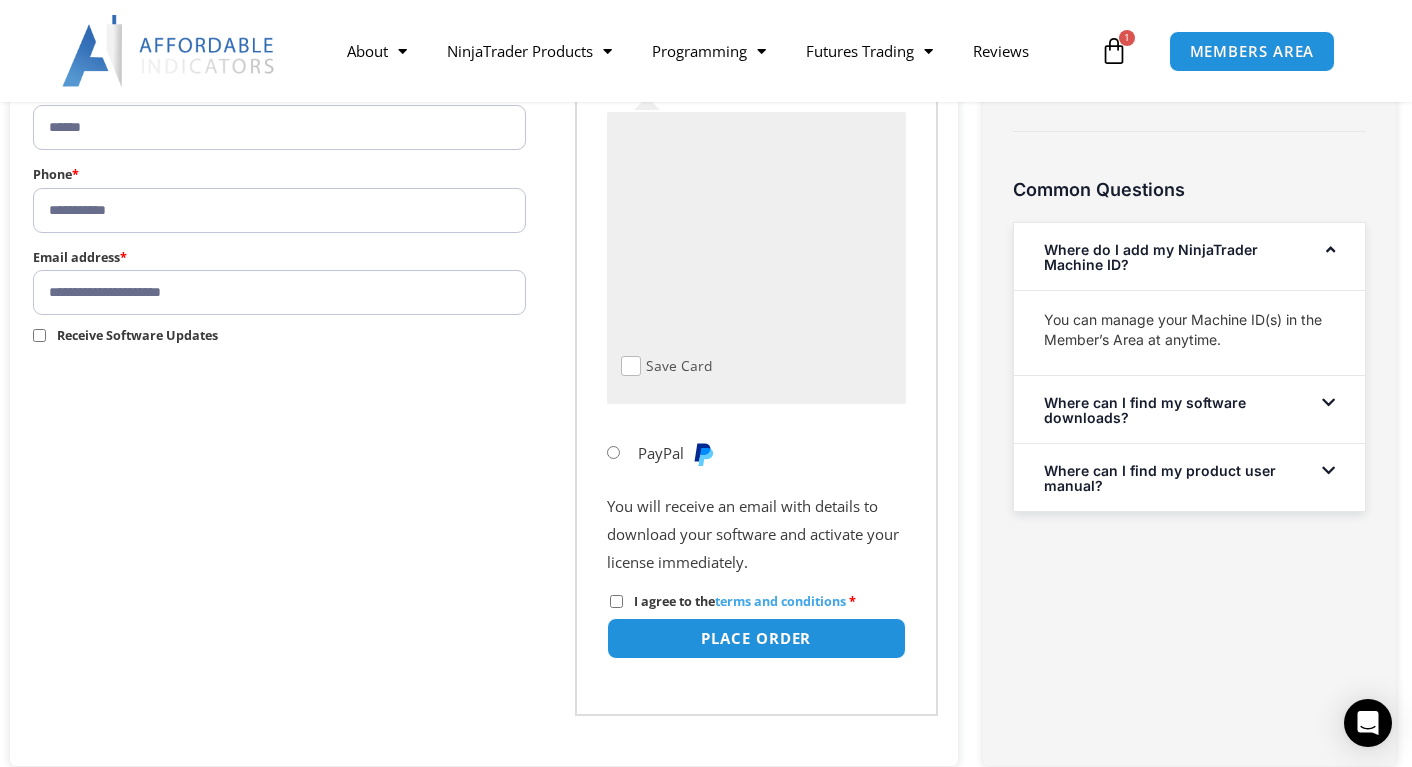 scroll, scrollTop: 1165, scrollLeft: 0, axis: vertical 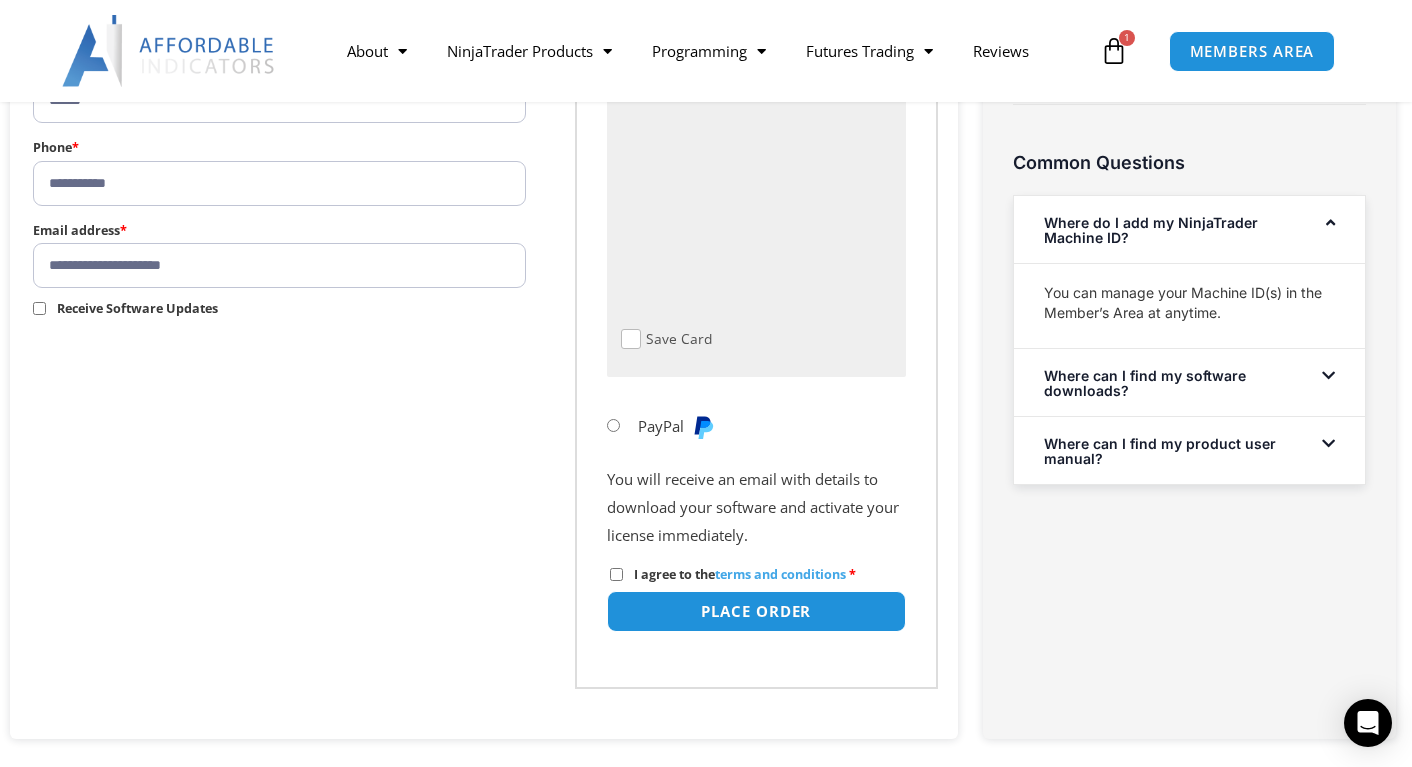click on "**********" at bounding box center (279, 265) 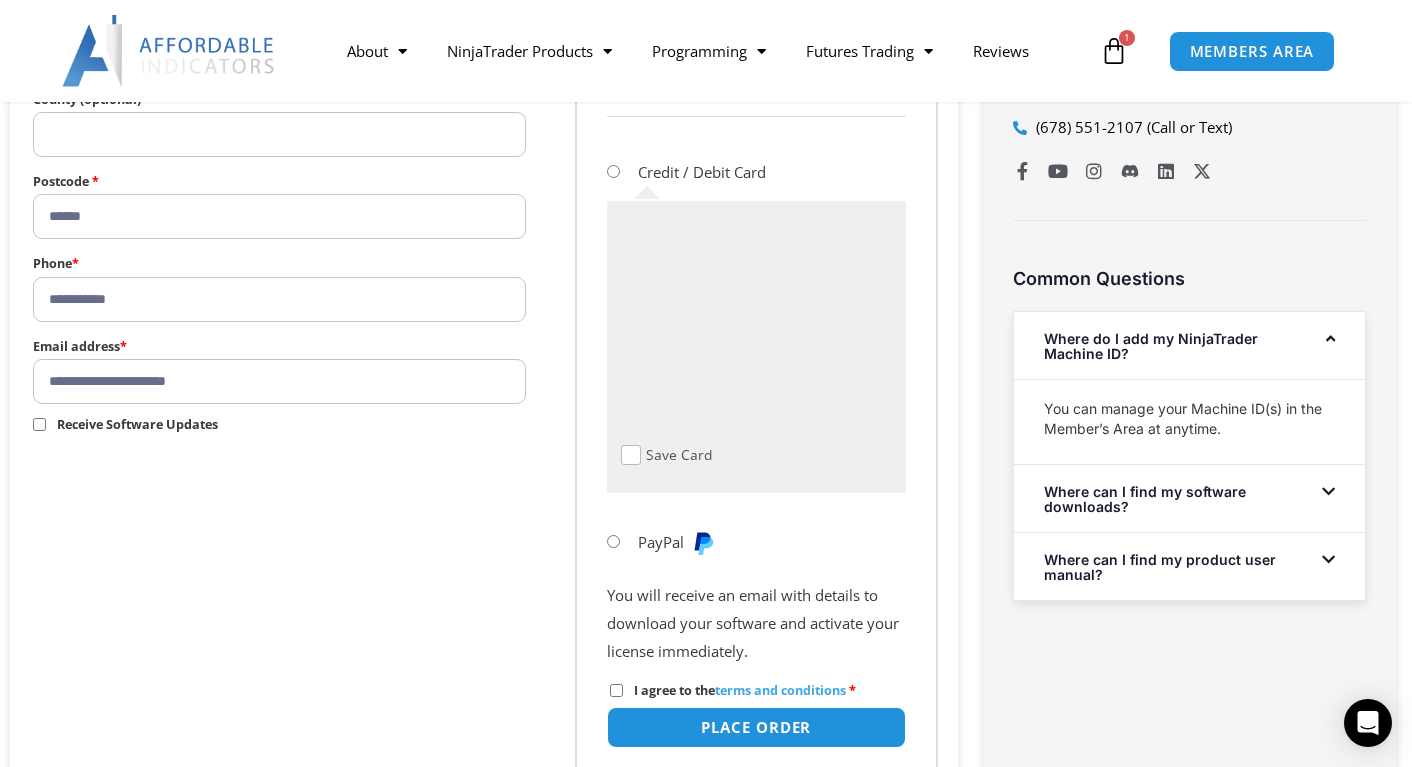scroll, scrollTop: 1048, scrollLeft: 0, axis: vertical 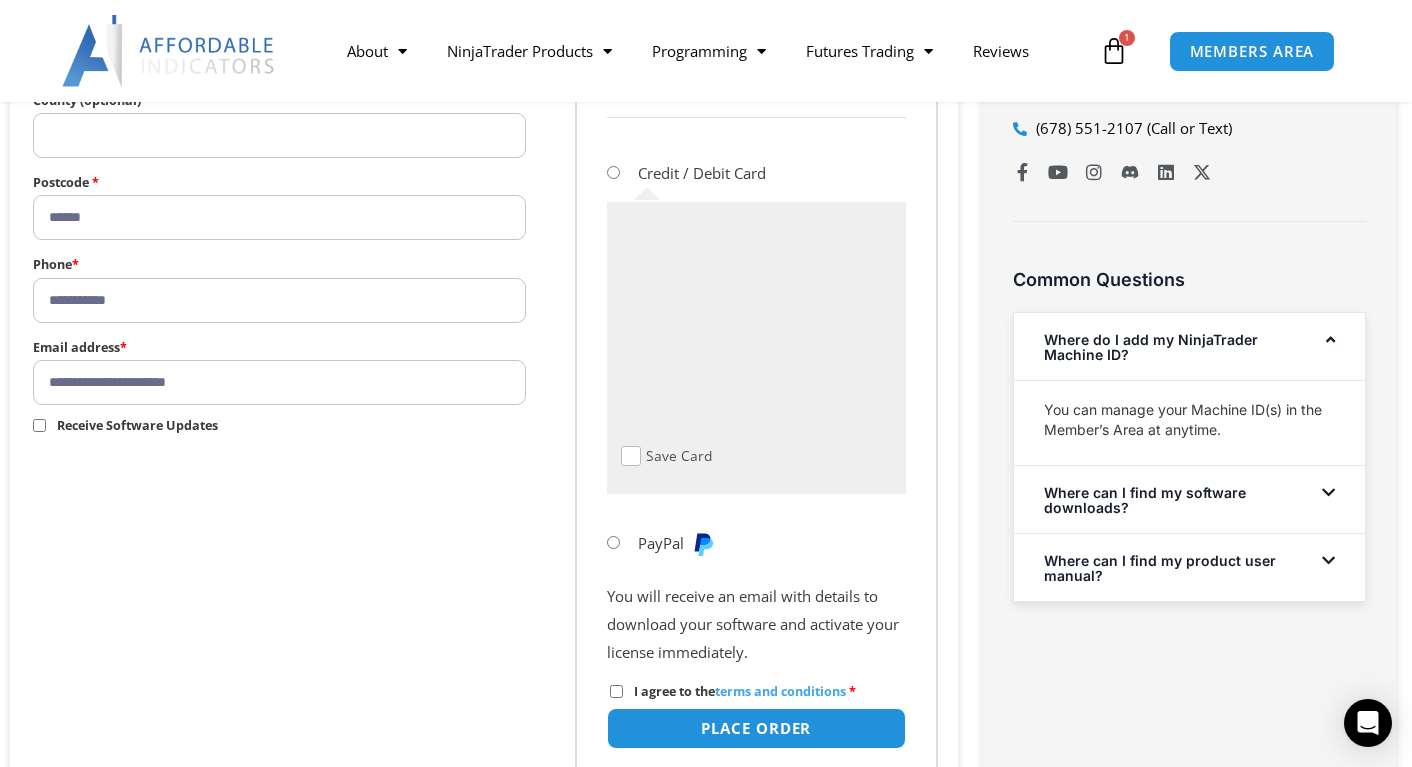 type on "**********" 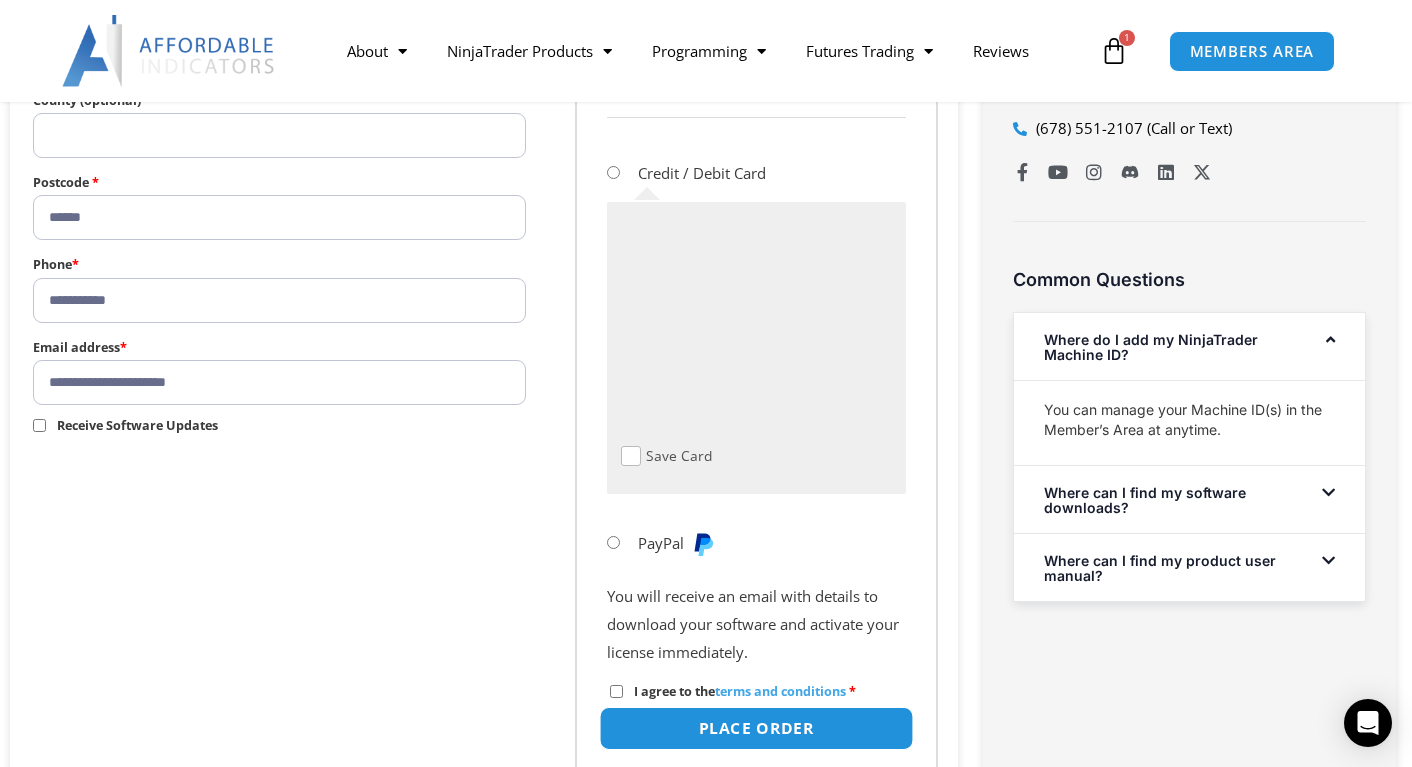 click on "Place order" at bounding box center [756, 728] 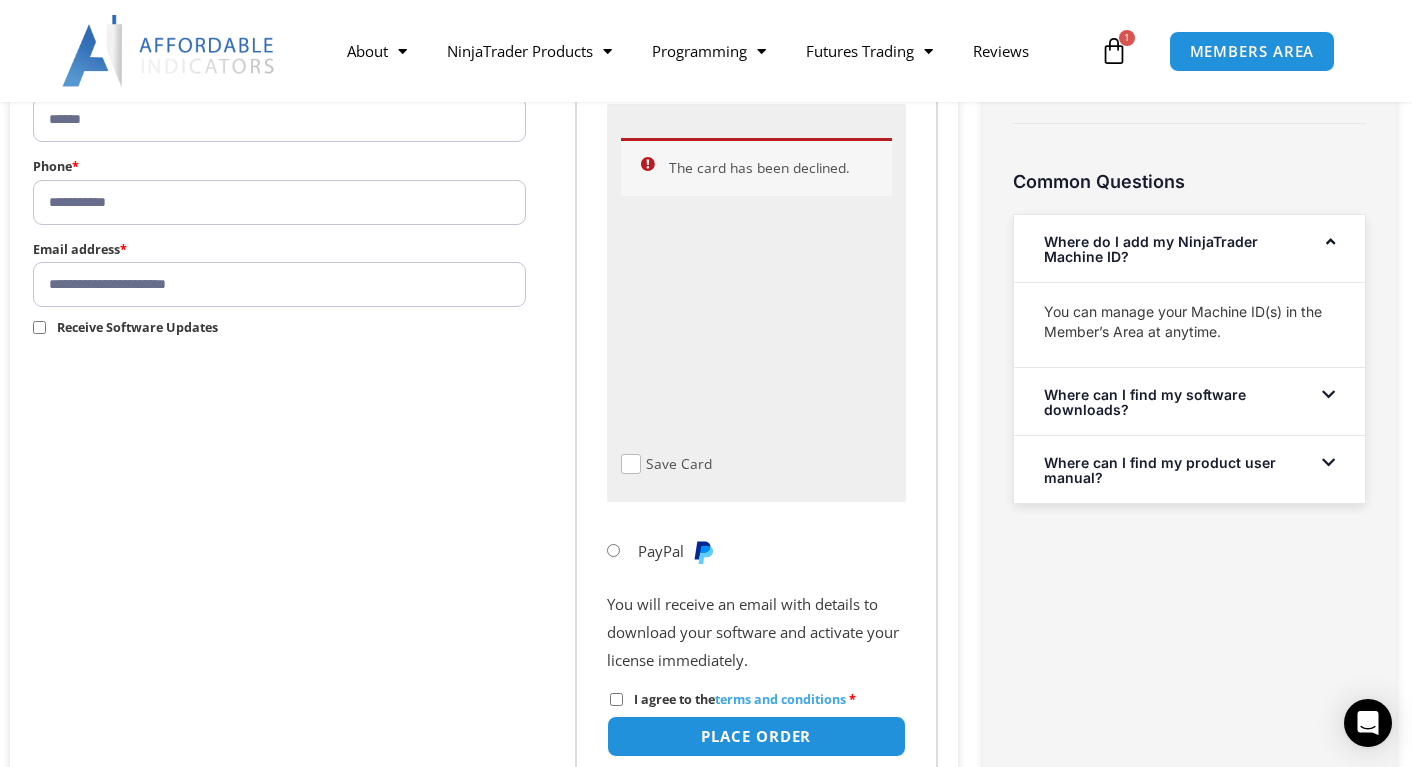 scroll, scrollTop: 1149, scrollLeft: 0, axis: vertical 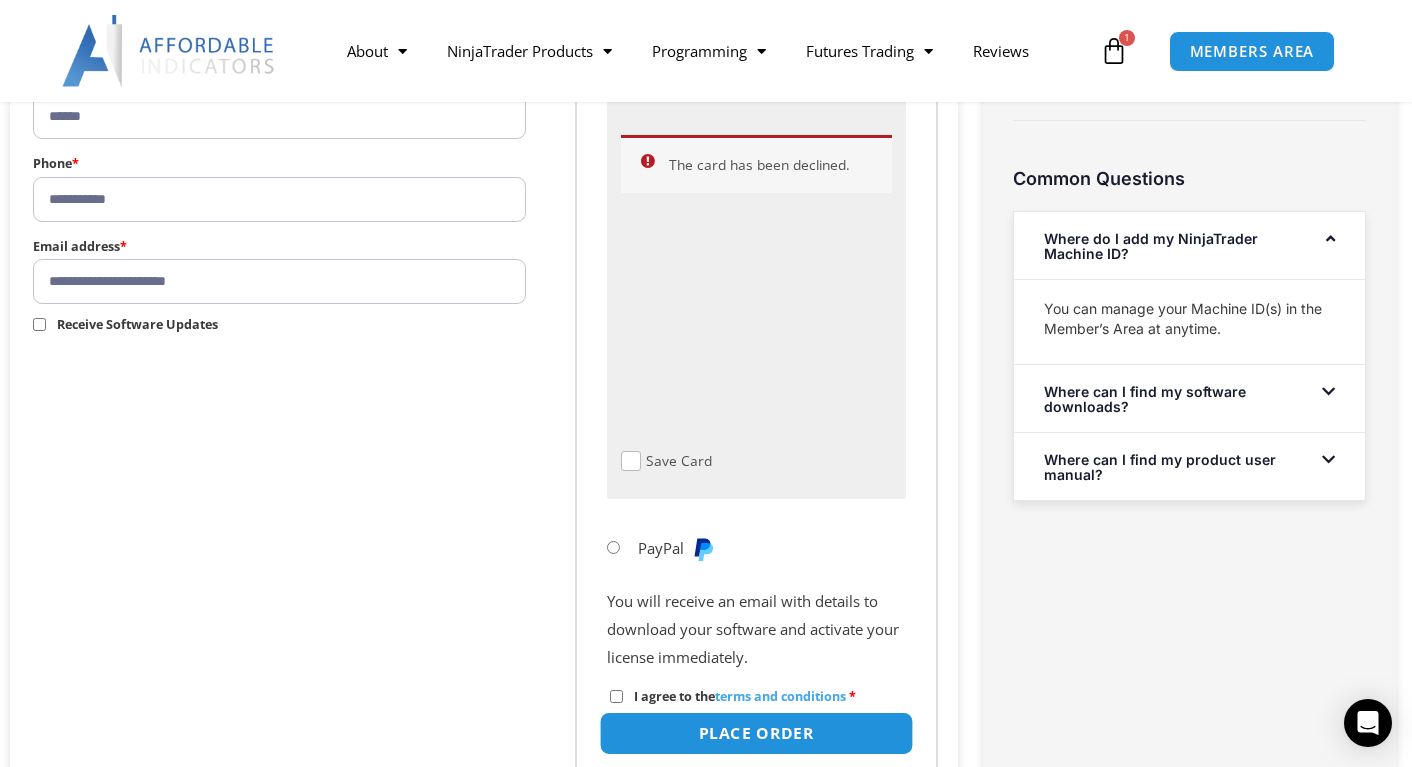 click on "Place order" at bounding box center [756, 733] 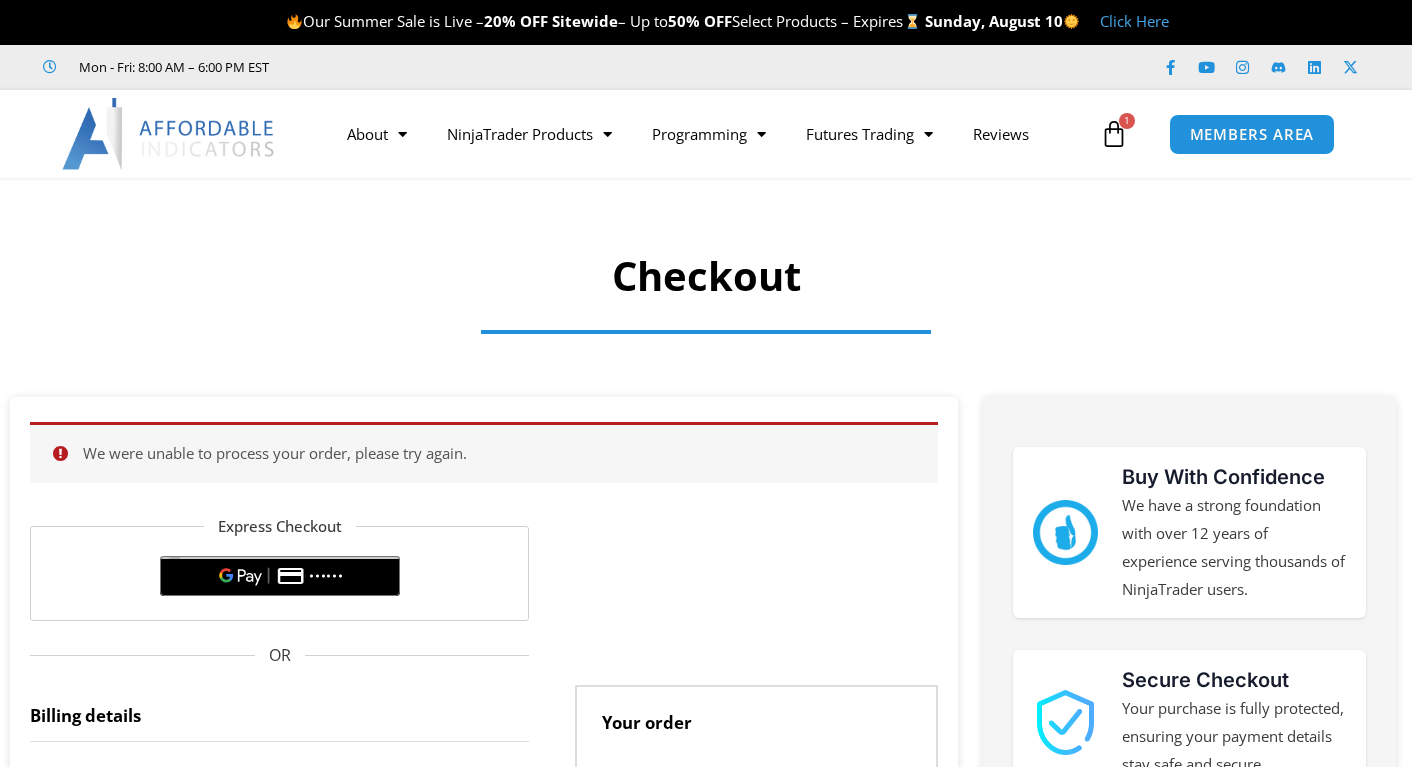 scroll, scrollTop: 83, scrollLeft: 0, axis: vertical 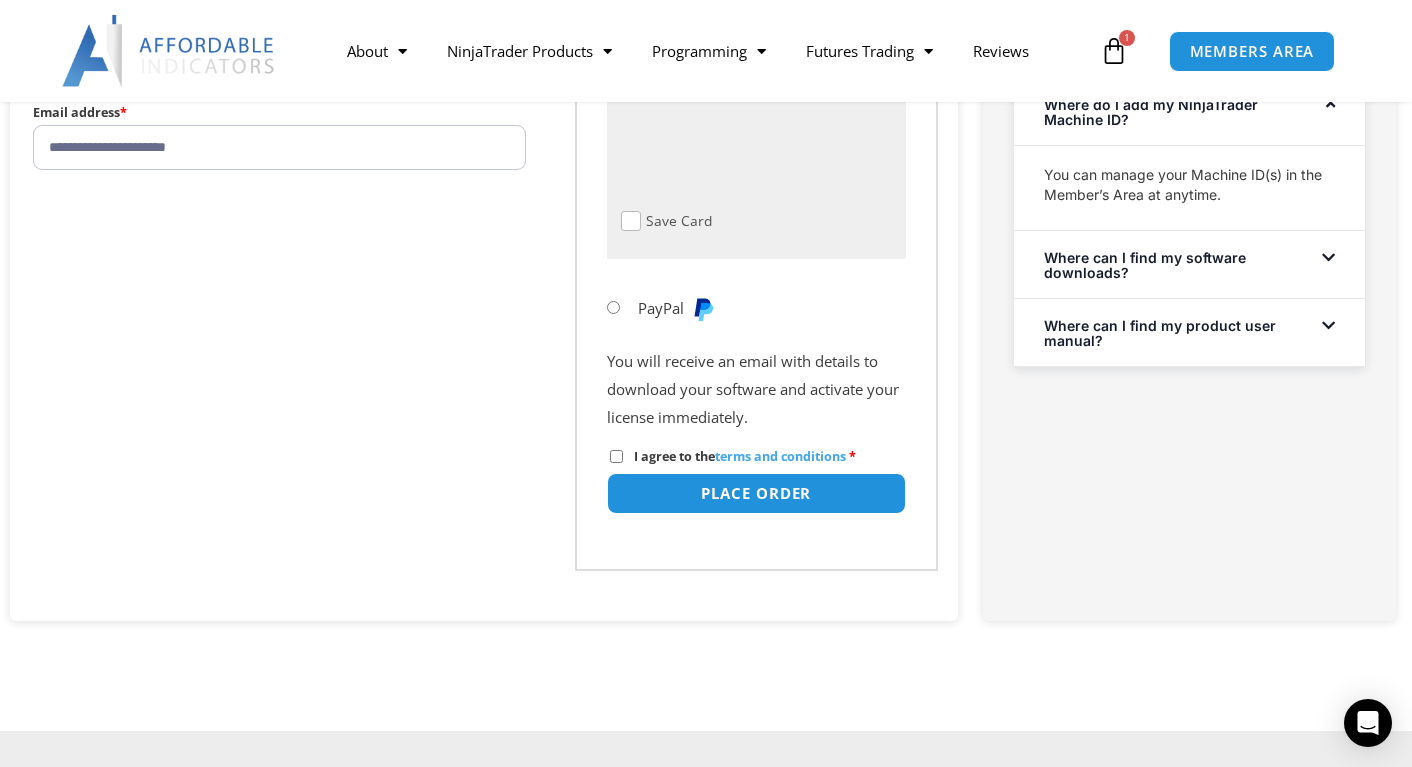 click on "I agree to the  terms and conditions" at bounding box center [740, 456] 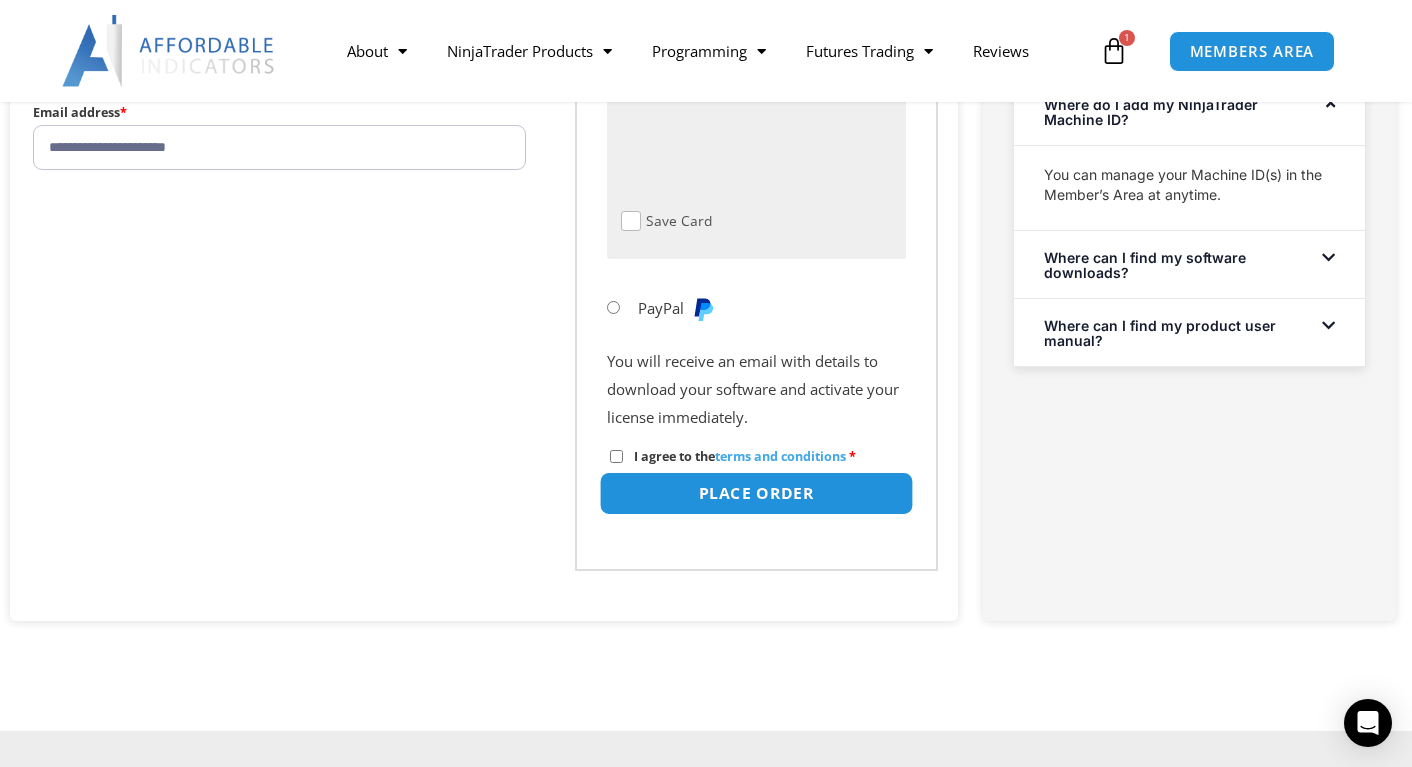 click on "Place order" at bounding box center [756, 493] 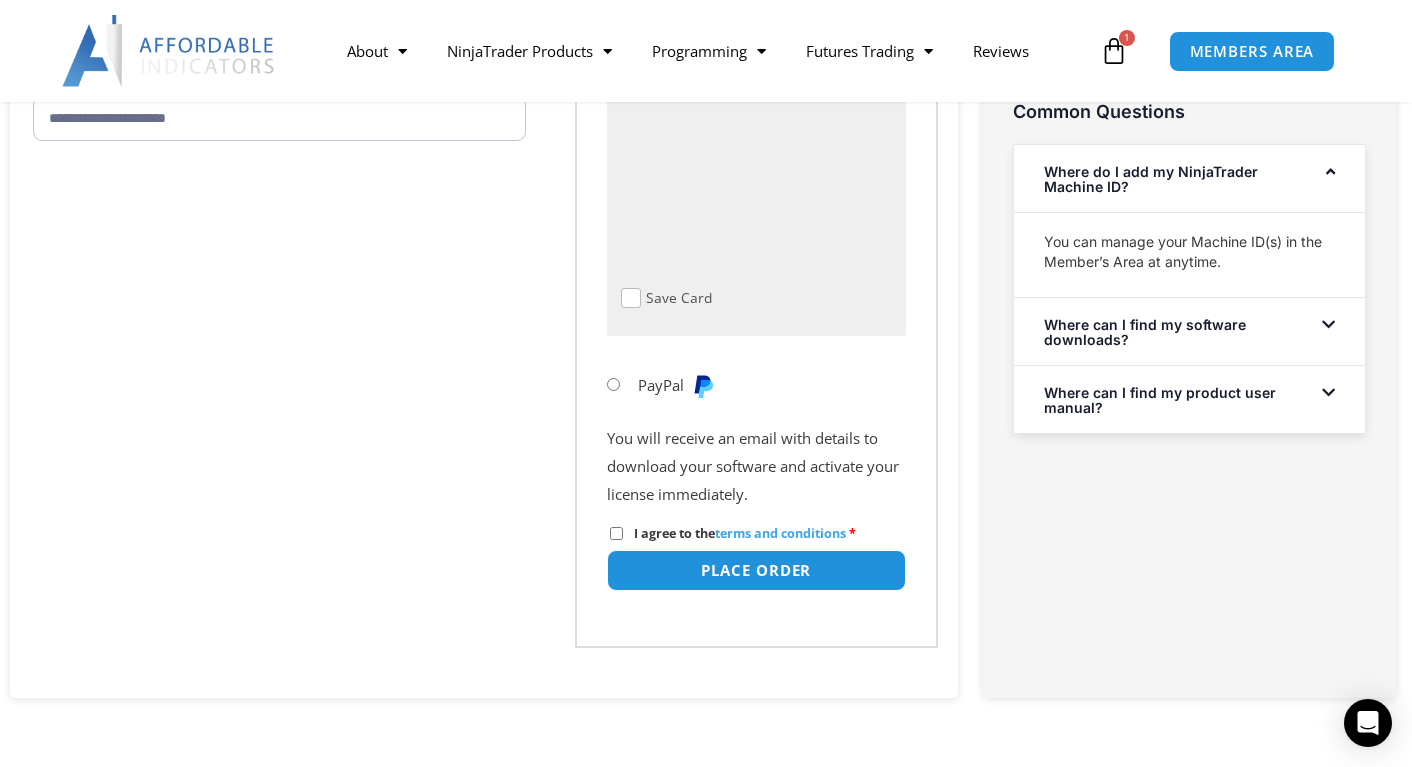 scroll, scrollTop: 1217, scrollLeft: 0, axis: vertical 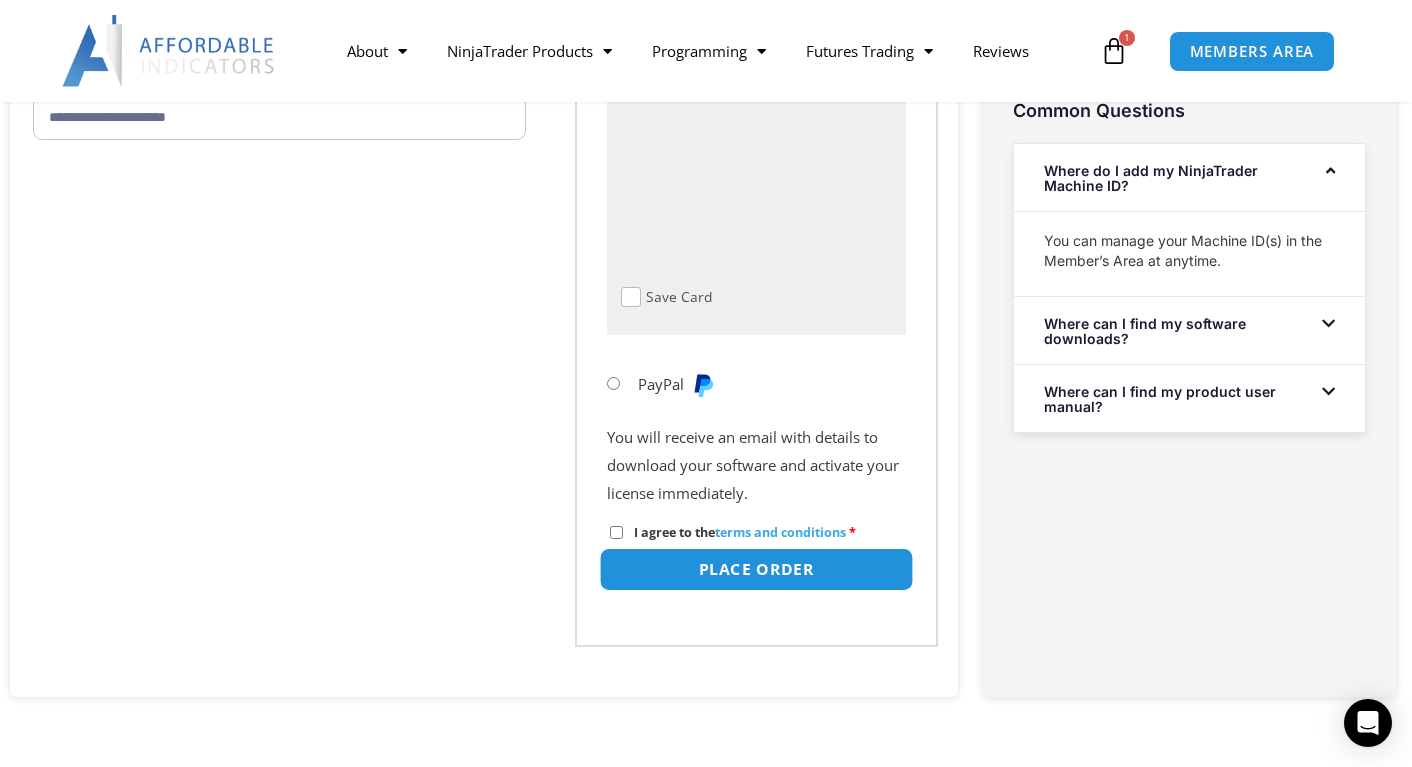 click on "Place order" at bounding box center [756, 569] 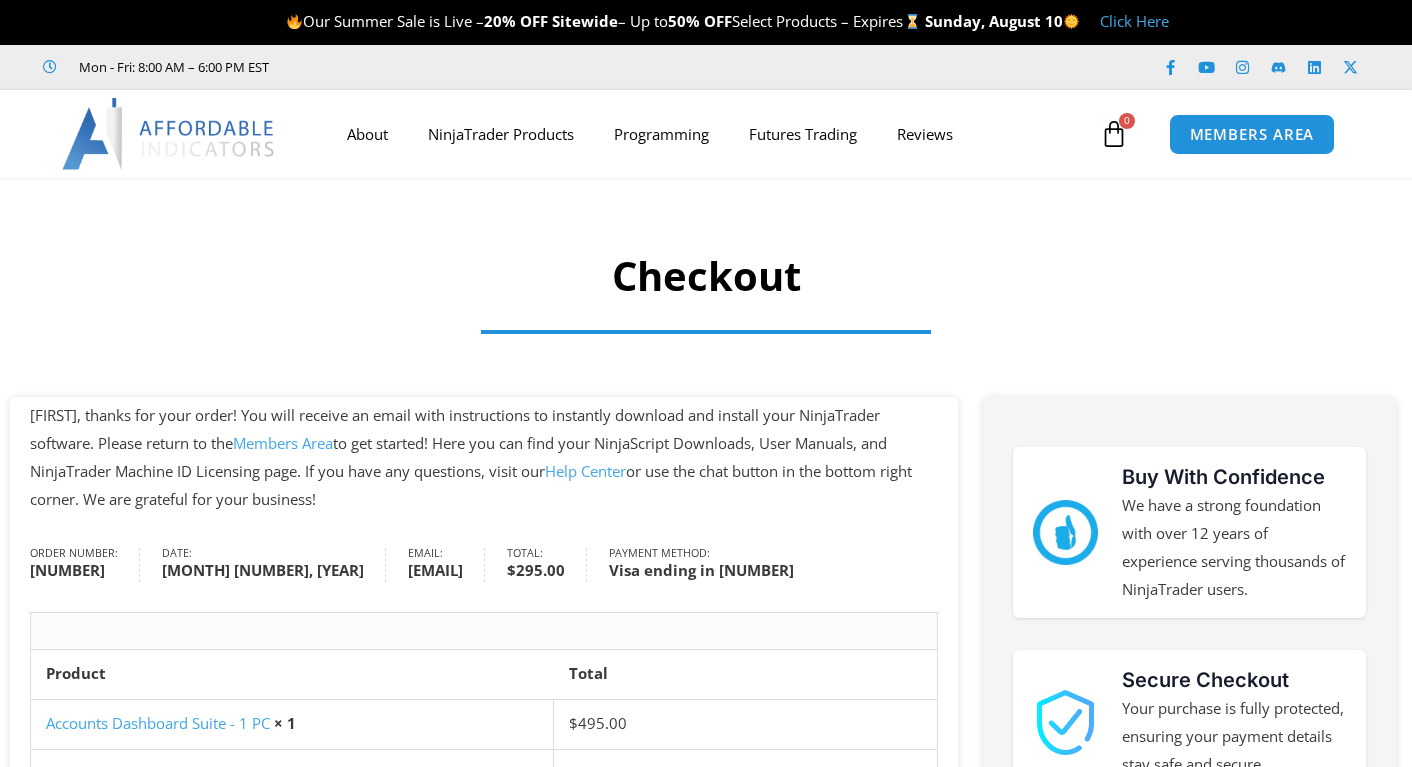 scroll, scrollTop: 0, scrollLeft: 0, axis: both 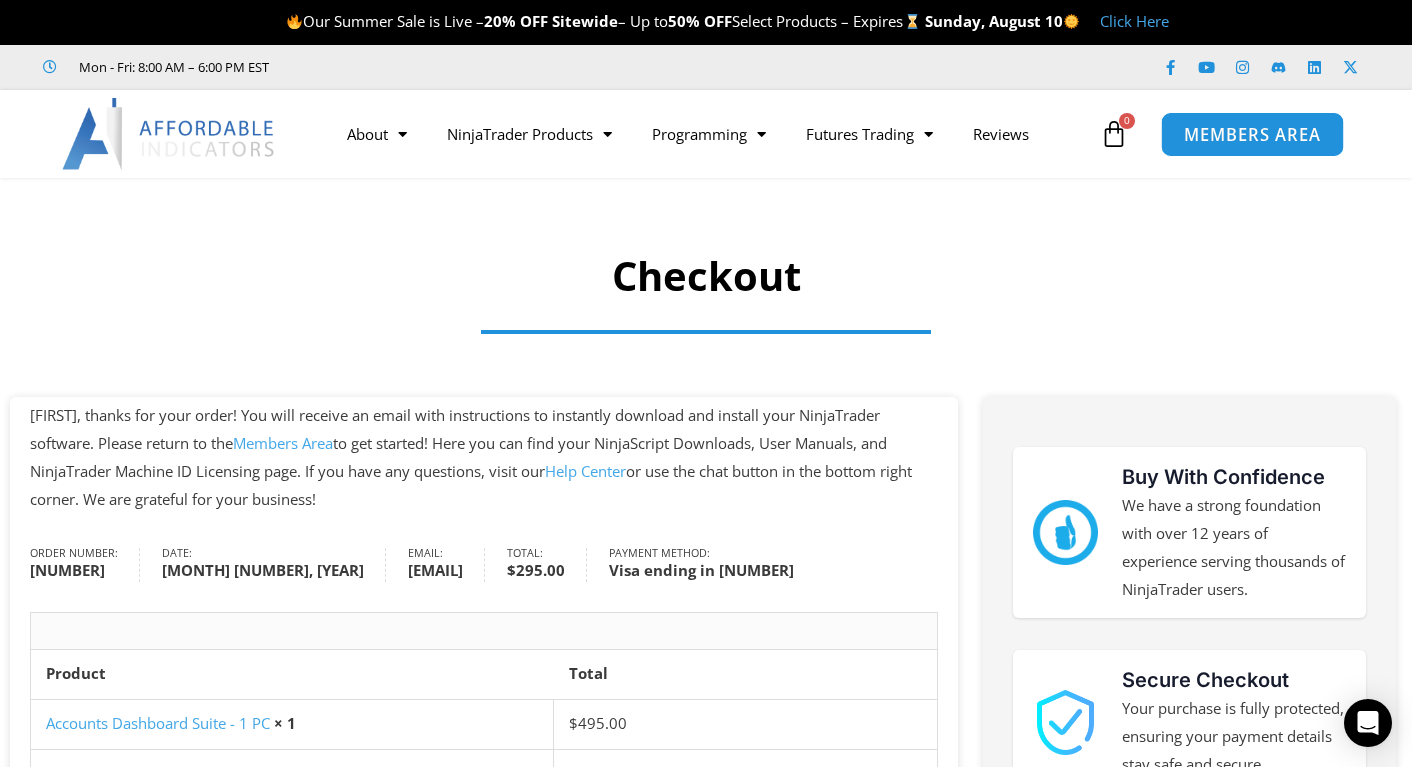 click on "MEMBERS AREA" at bounding box center [1251, 134] 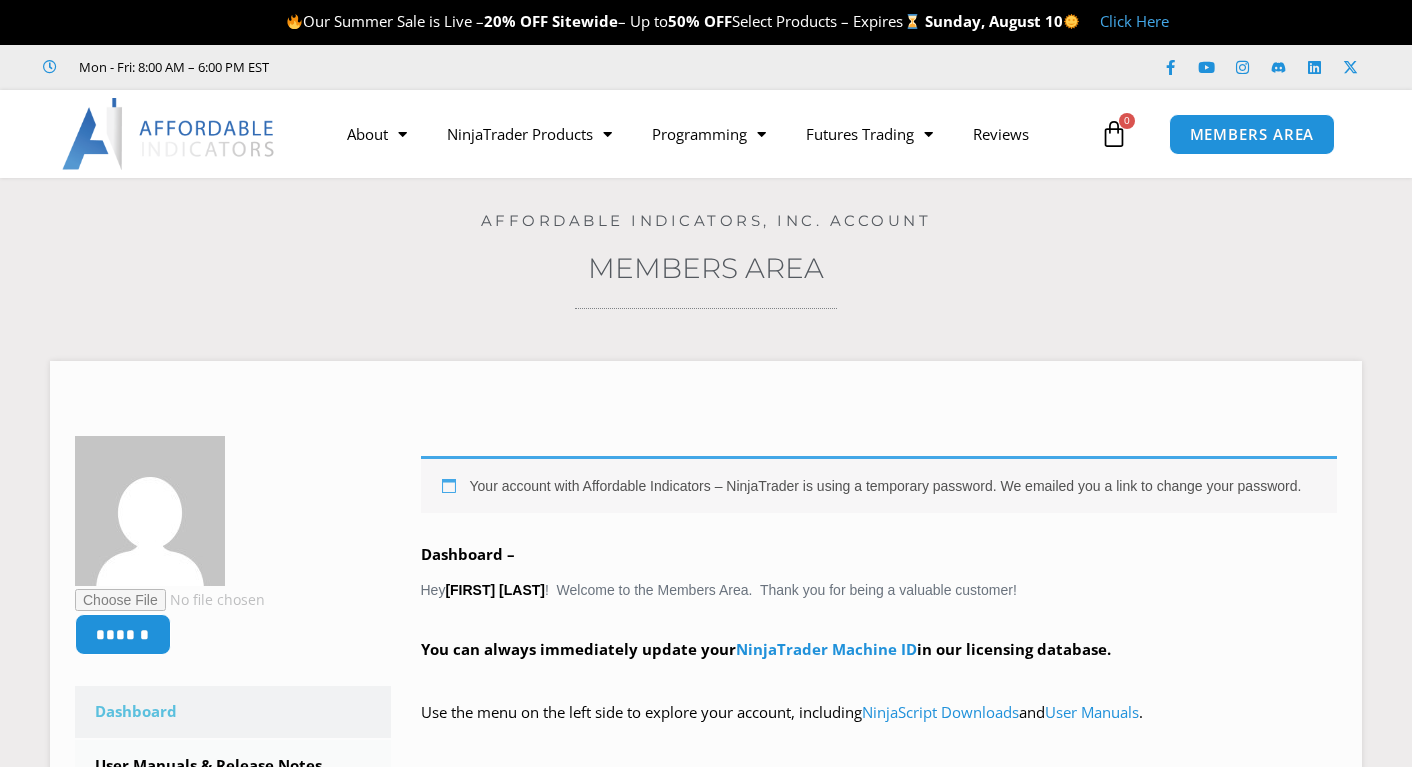 scroll, scrollTop: 0, scrollLeft: 0, axis: both 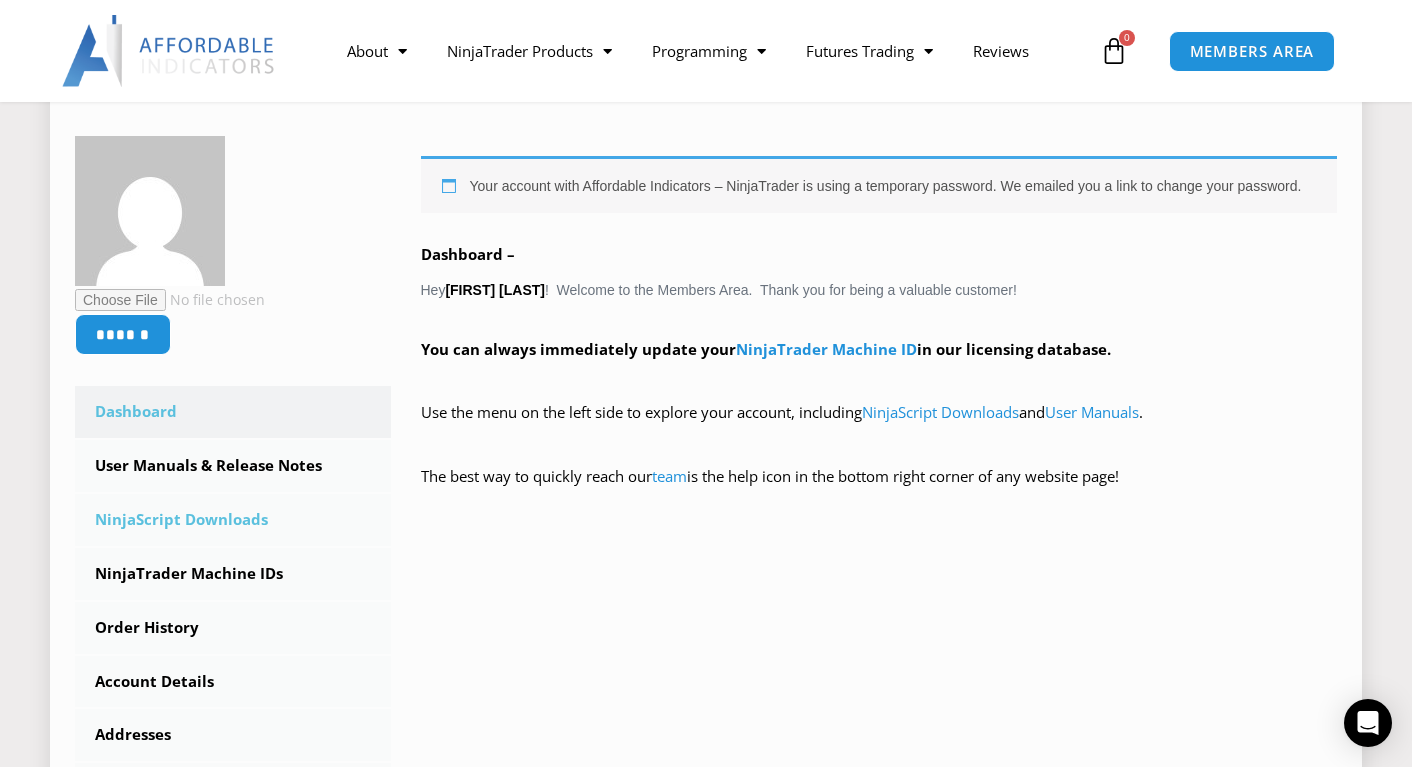 click on "NinjaScript Downloads" at bounding box center (233, 520) 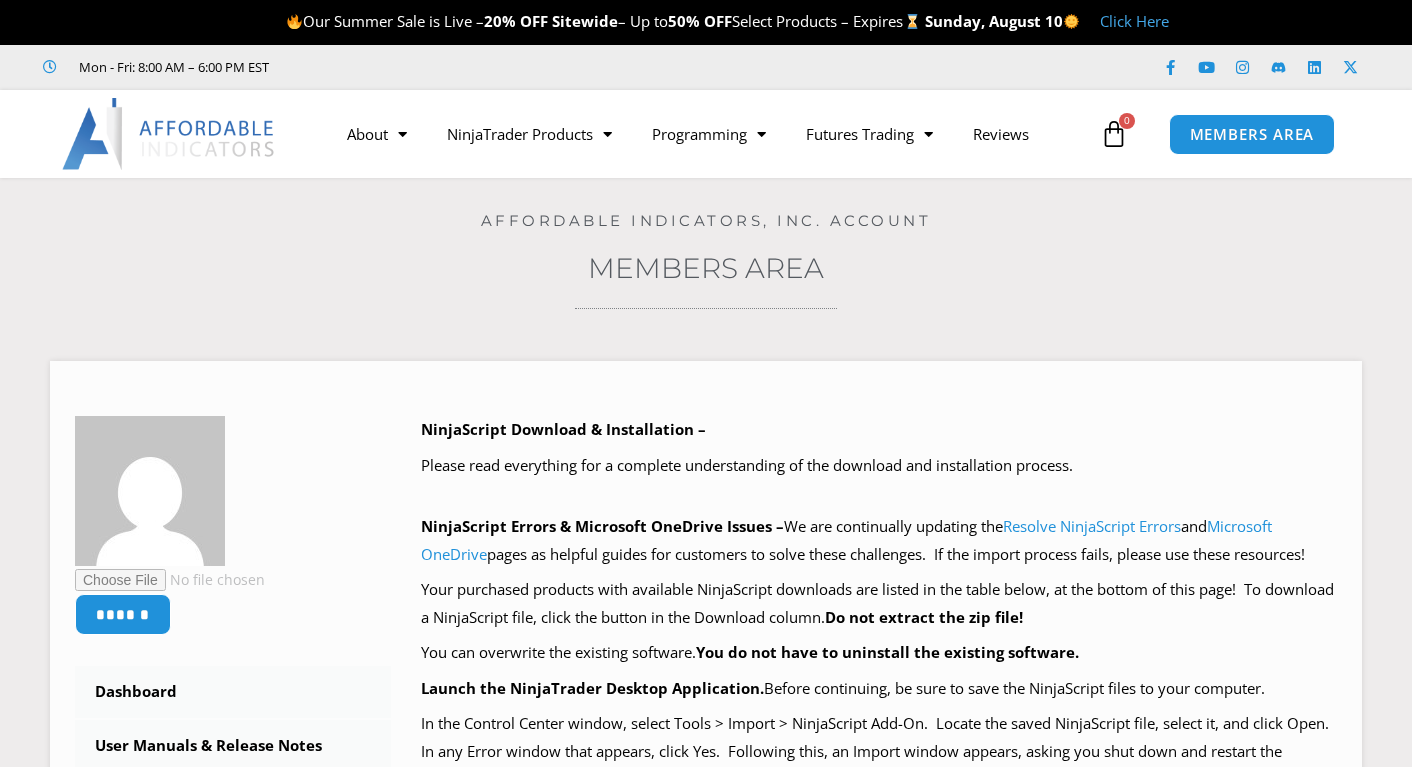 scroll, scrollTop: 0, scrollLeft: 0, axis: both 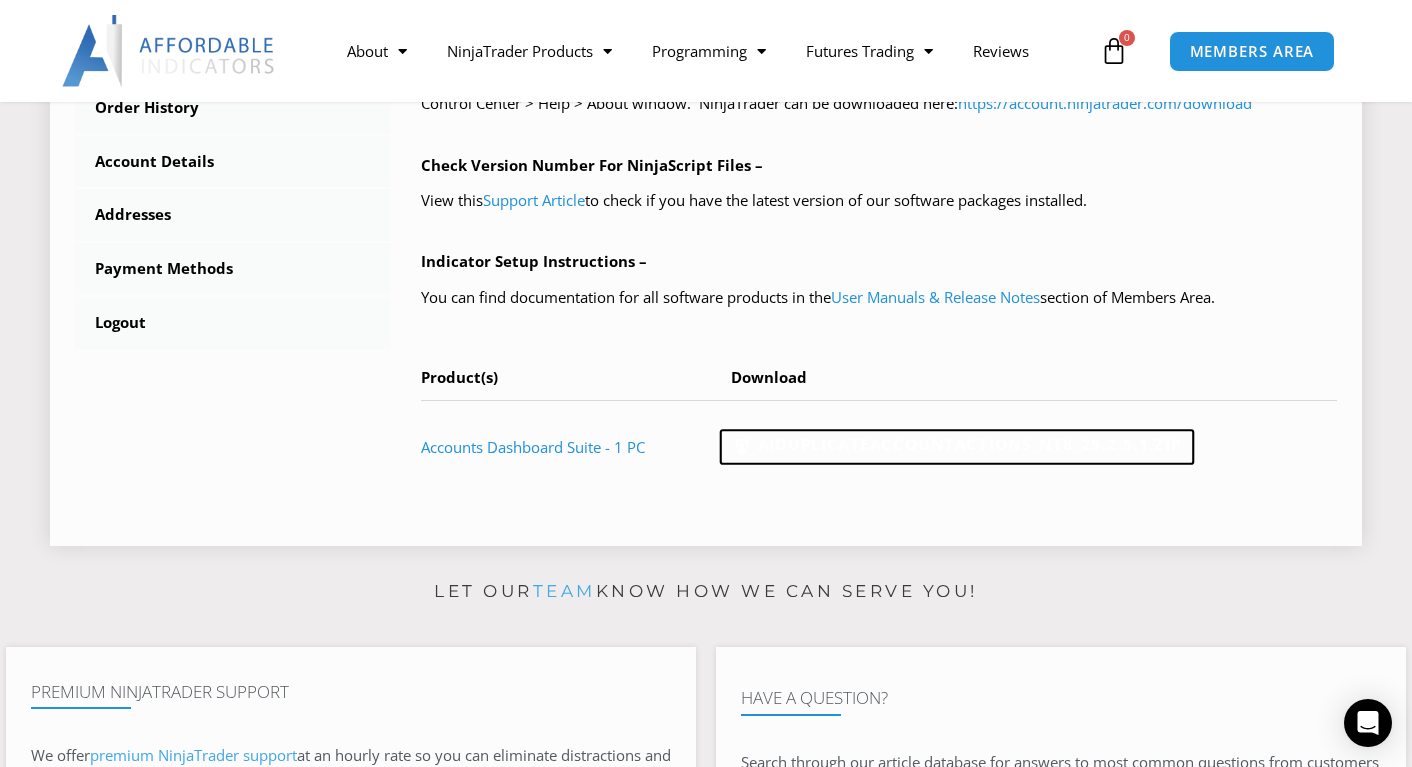 click on "AIDuplicateAccountActions_NT8_25.2.5.1.zip" at bounding box center (956, 448) 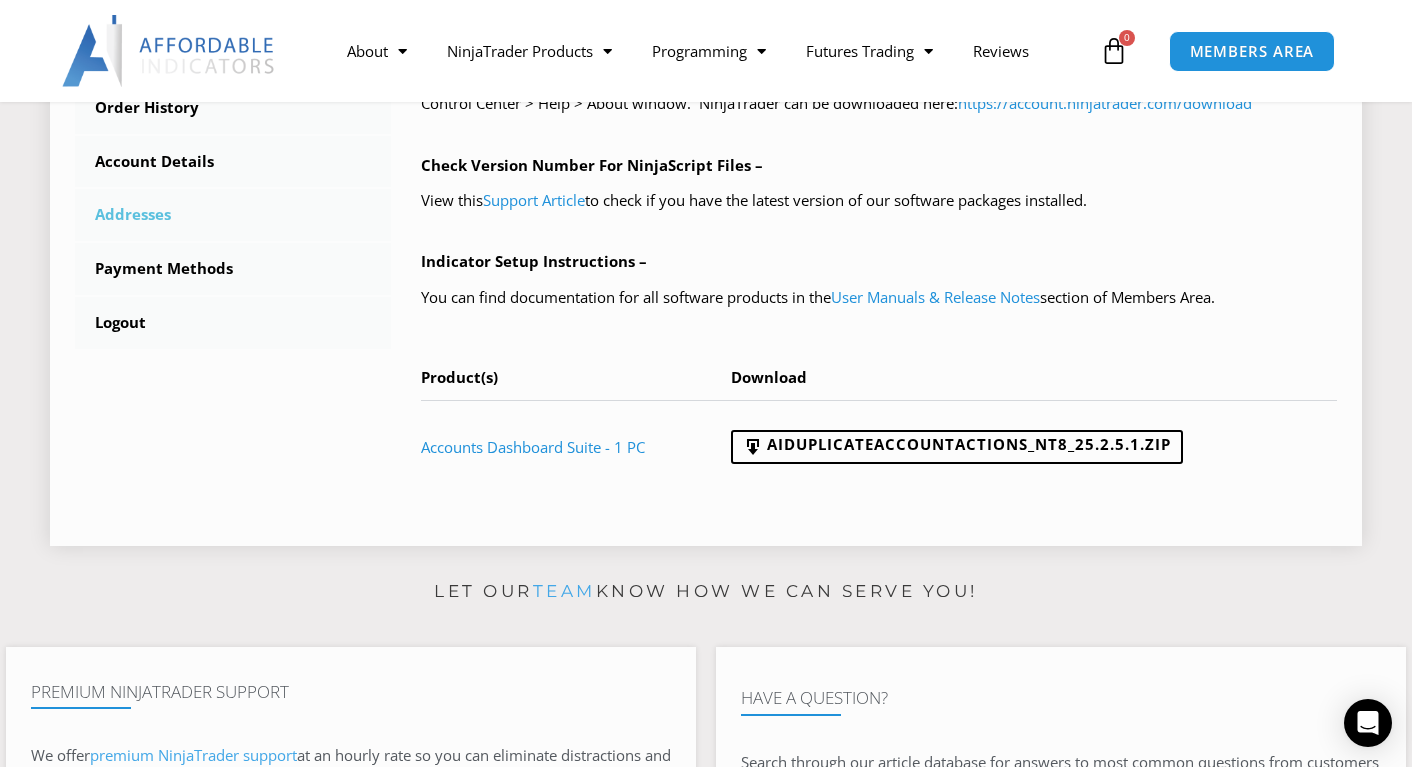 scroll, scrollTop: 600, scrollLeft: 0, axis: vertical 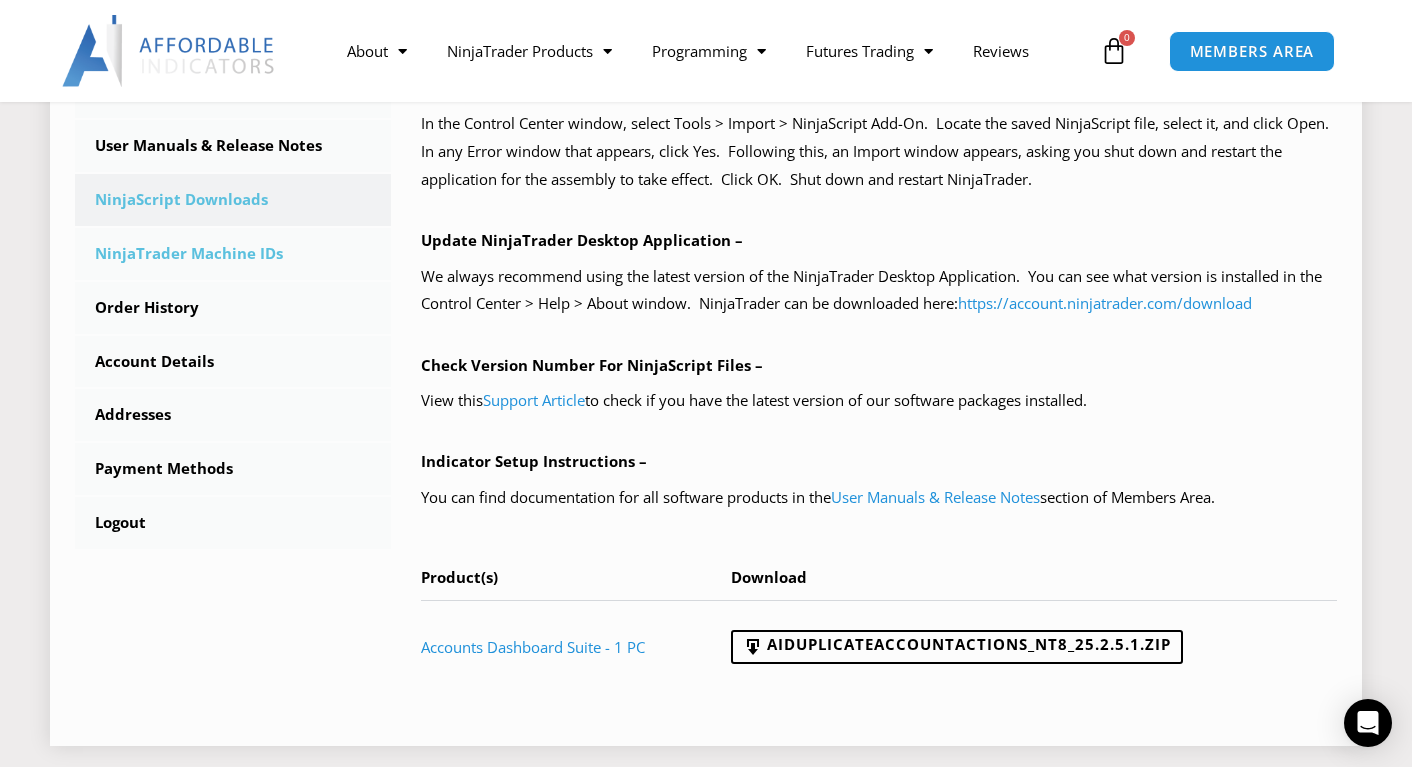 click on "NinjaTrader Machine IDs" at bounding box center (233, 254) 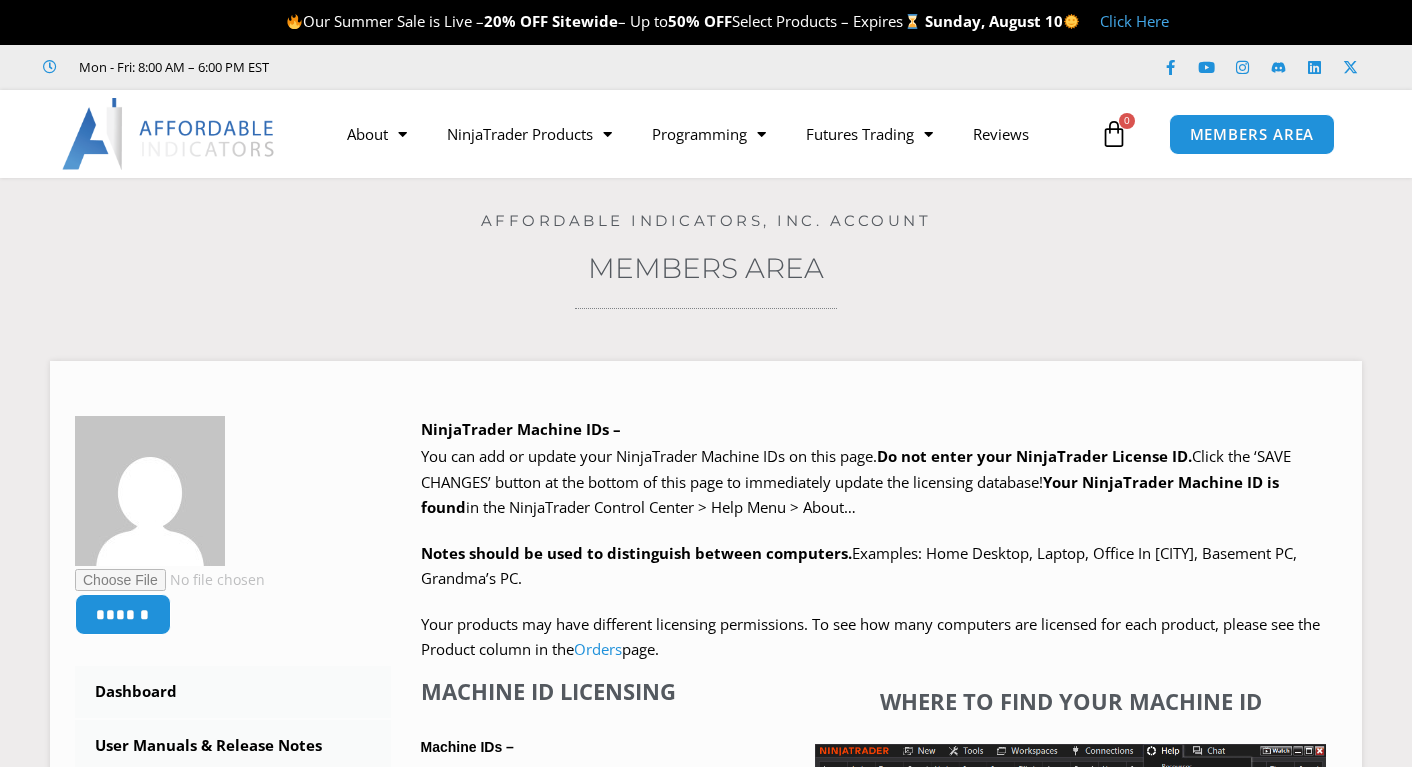scroll, scrollTop: 0, scrollLeft: 0, axis: both 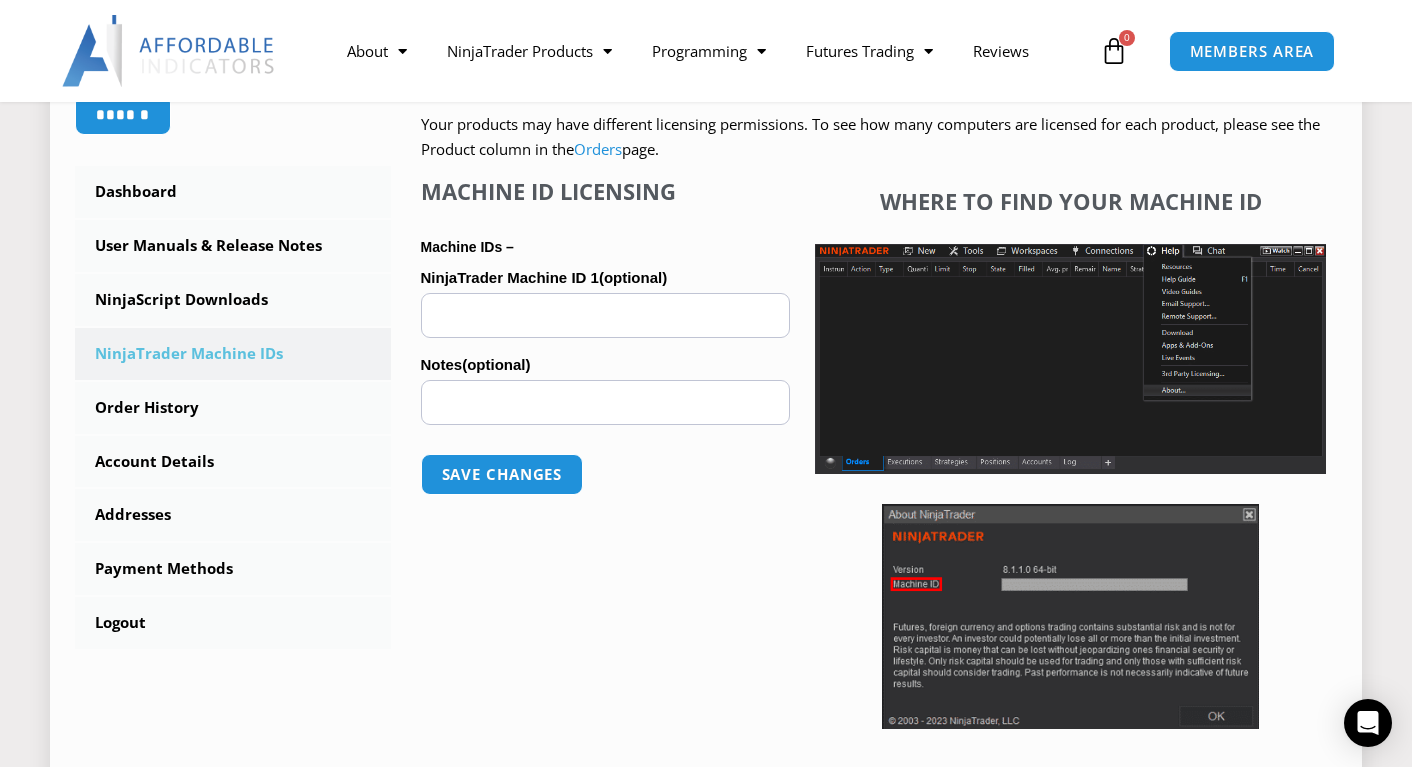 click on "NinjaTrader Machine ID 1  (optional)" at bounding box center (606, 315) 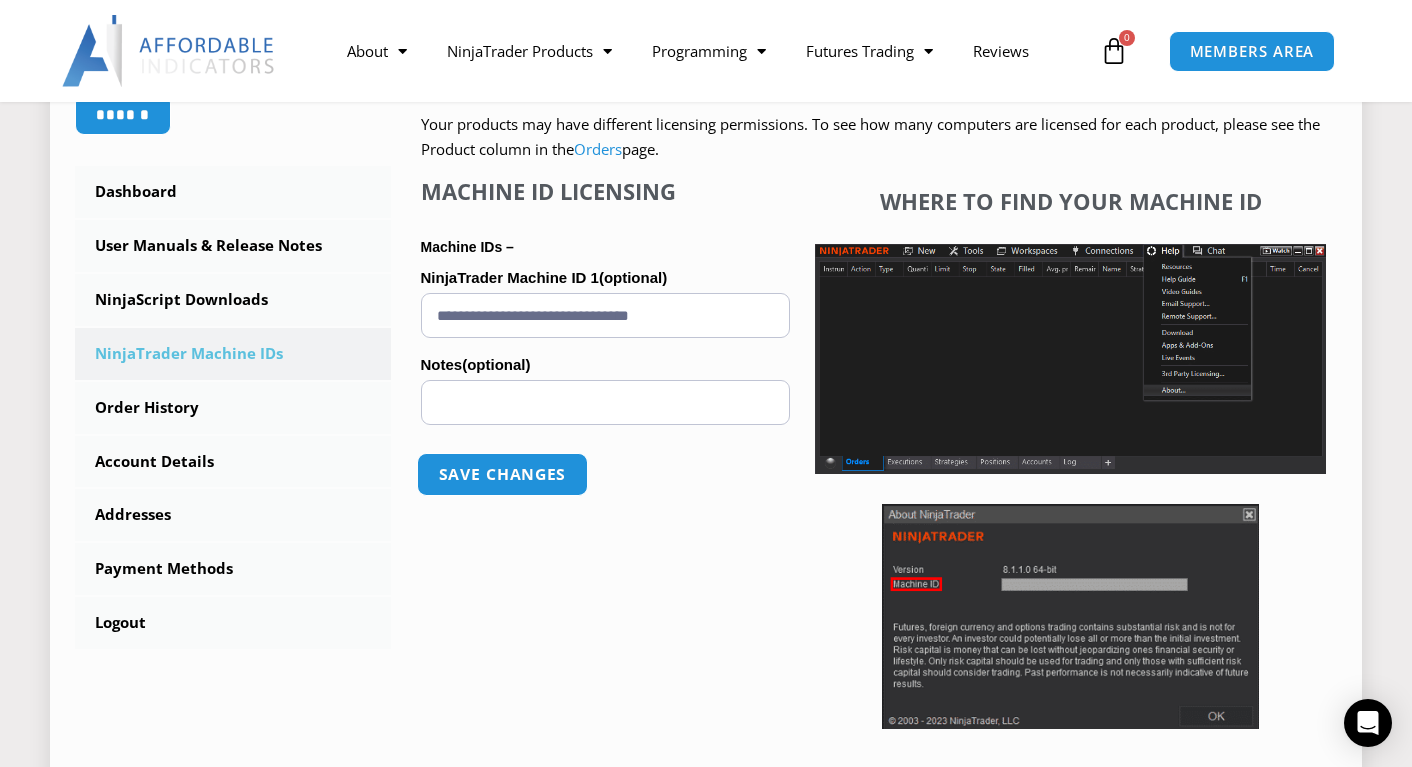type on "**********" 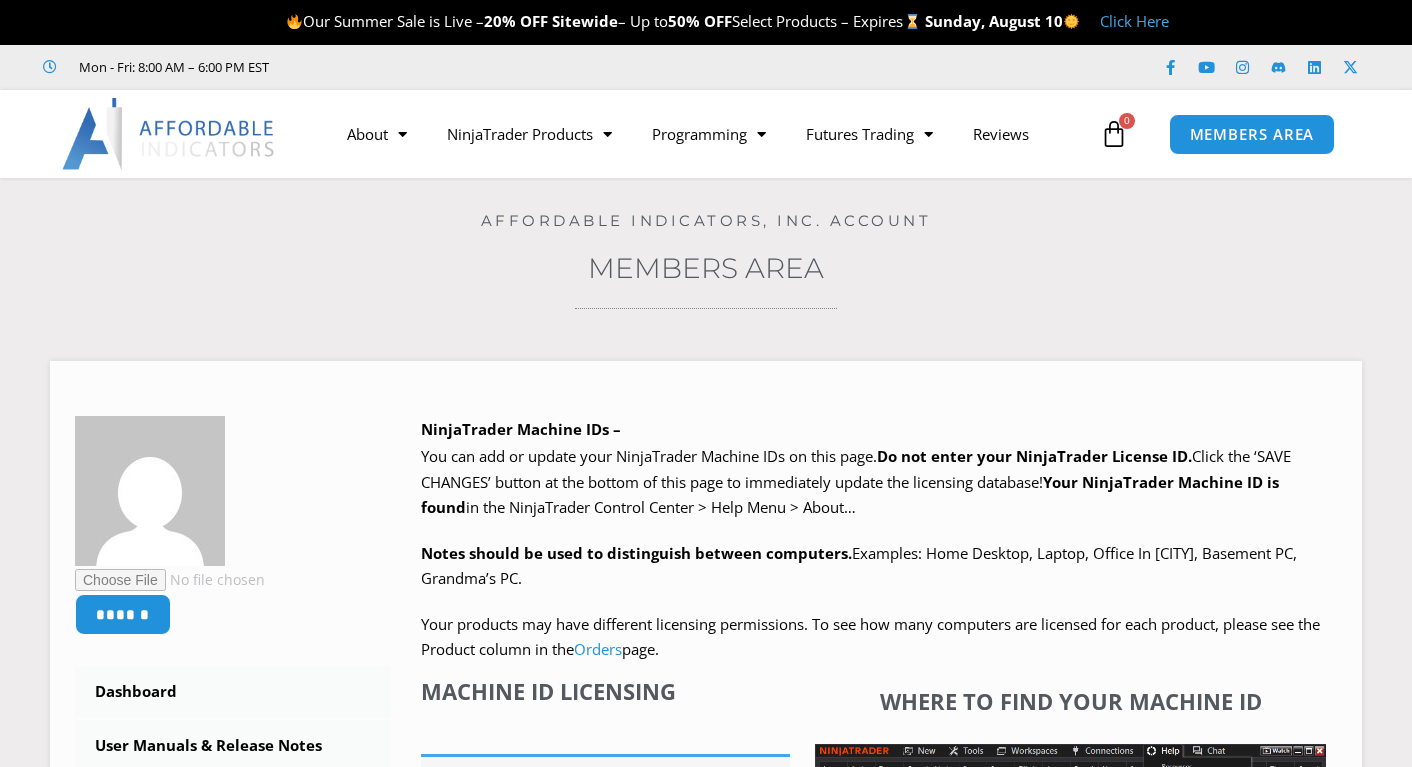 scroll, scrollTop: 0, scrollLeft: 0, axis: both 